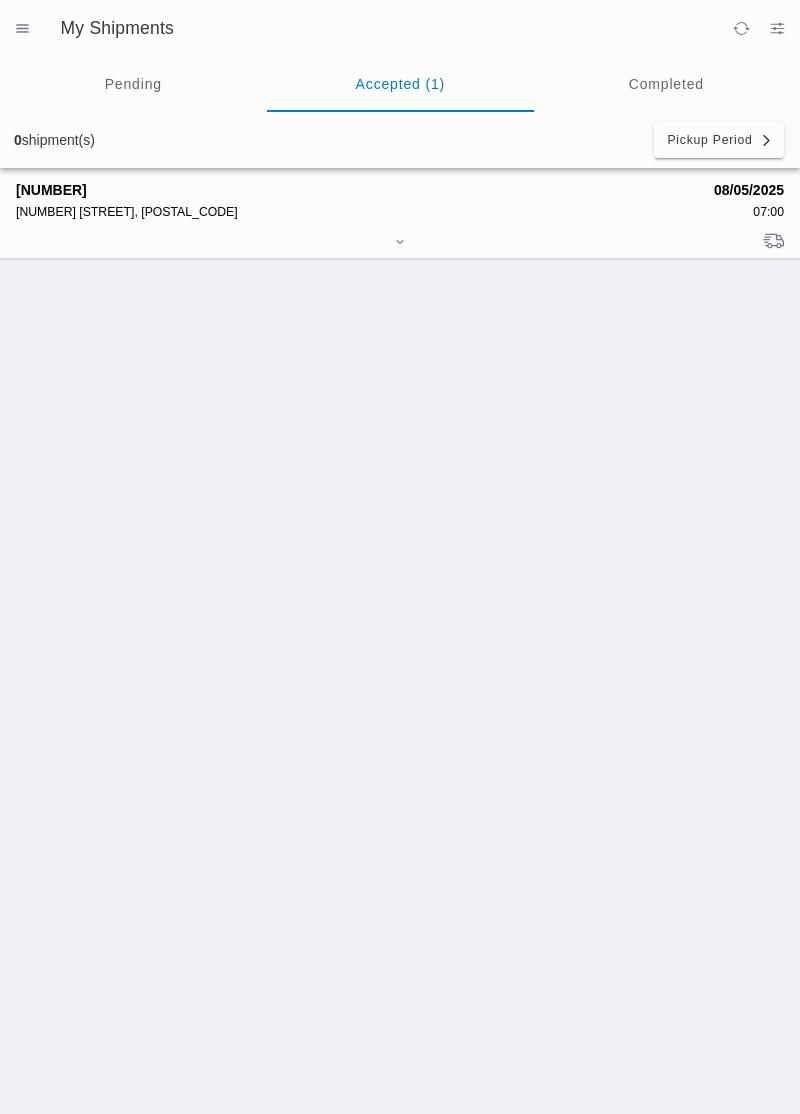 scroll, scrollTop: 0, scrollLeft: 0, axis: both 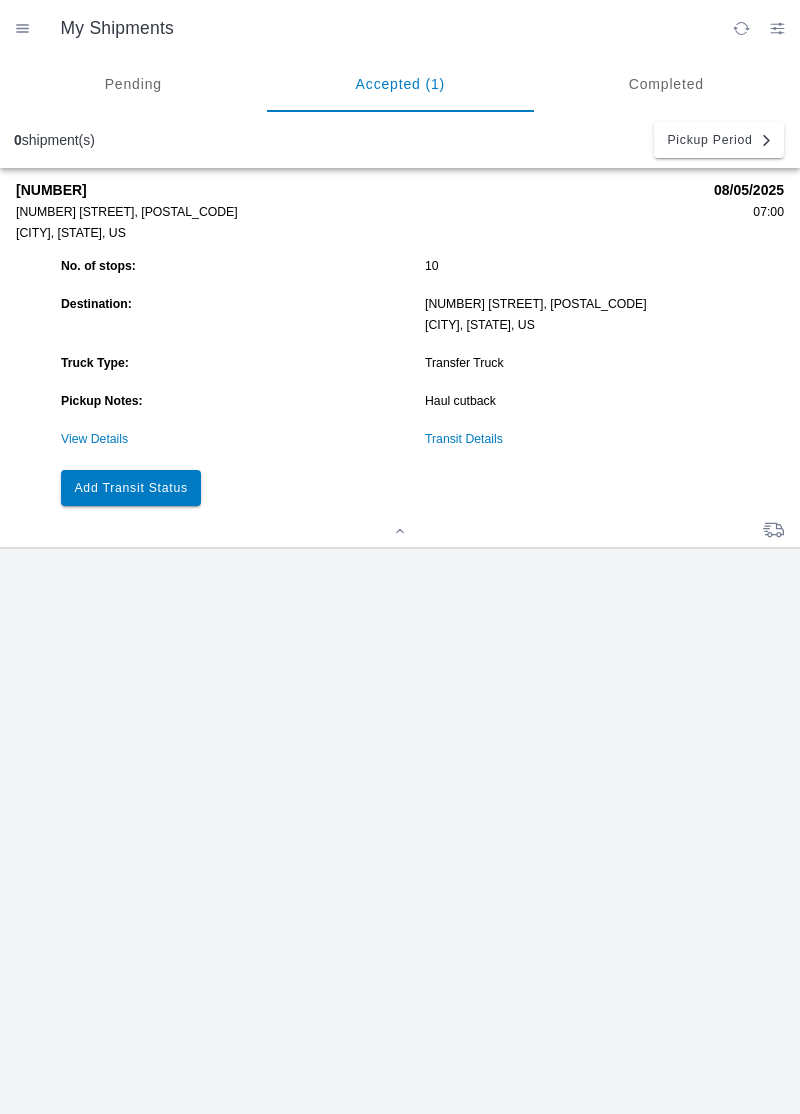 click on "Transit Details" 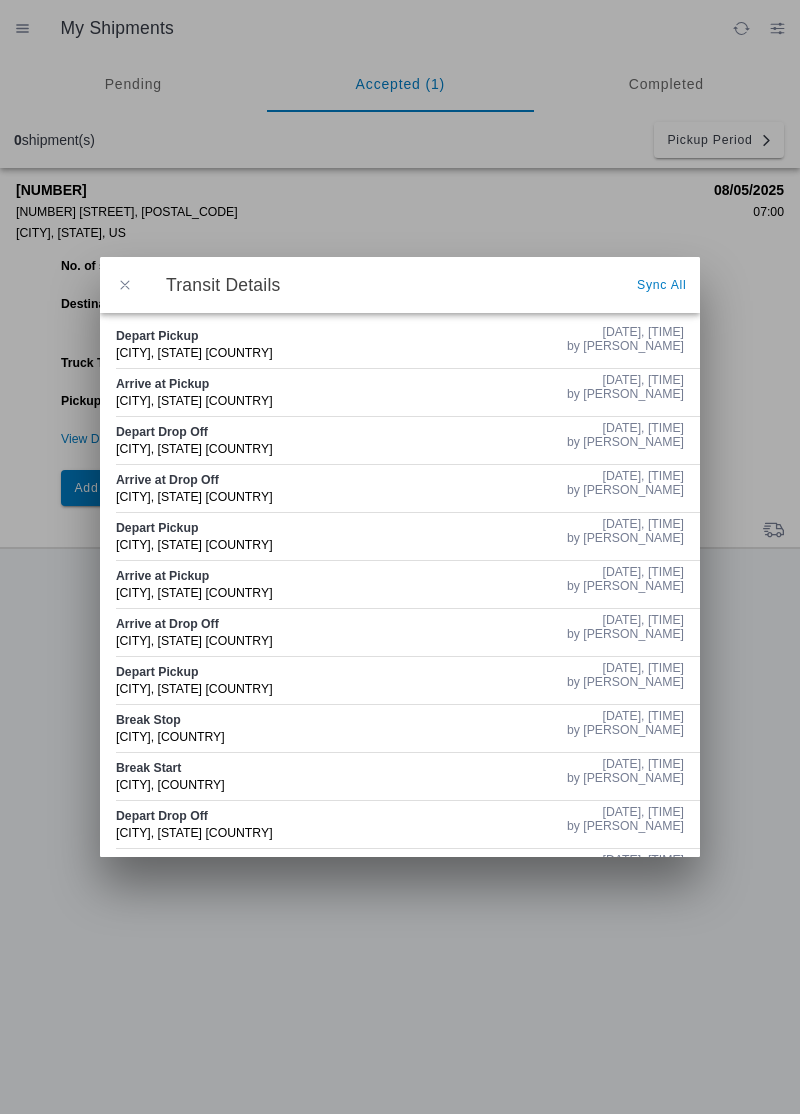 click at bounding box center [125, 285] 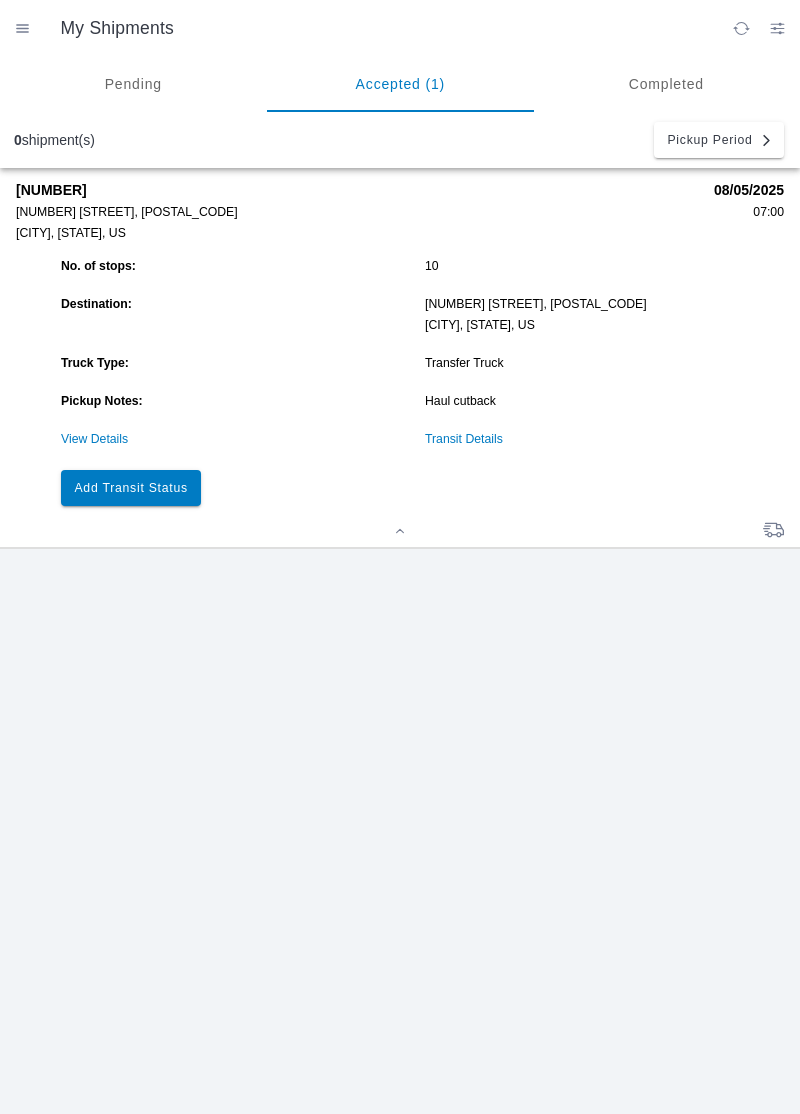 click on "Add Transit Status" 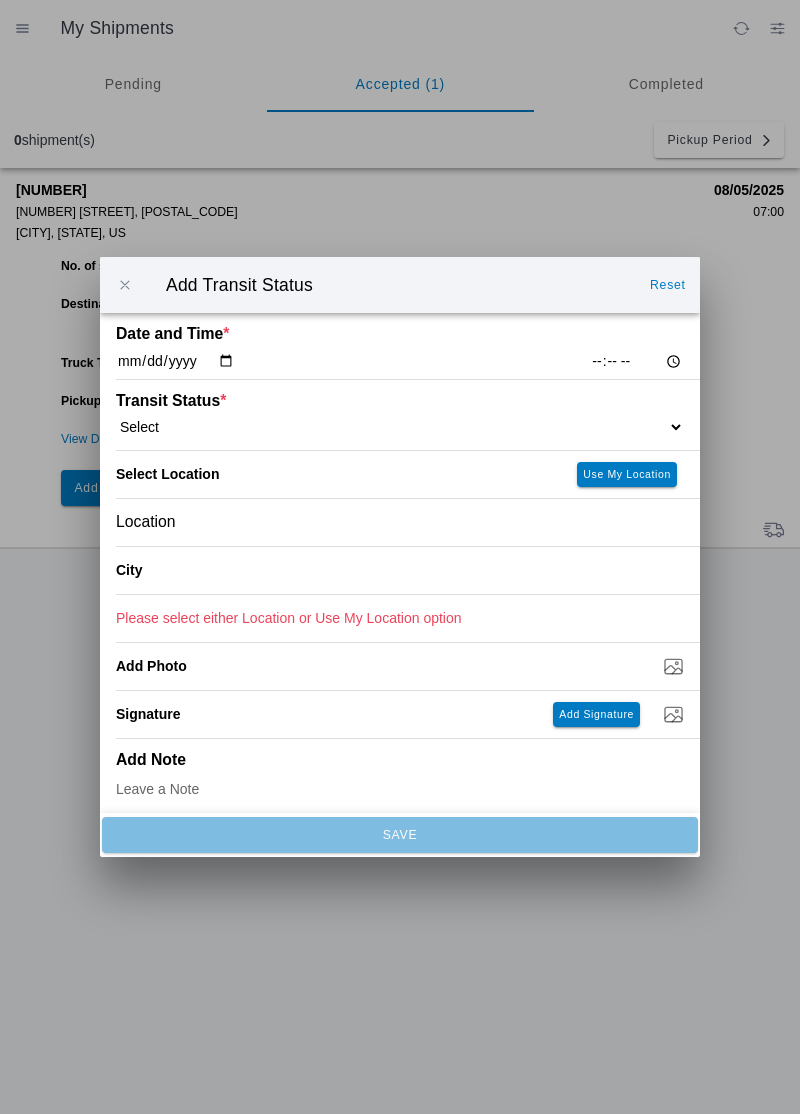 click on "[TIME]" 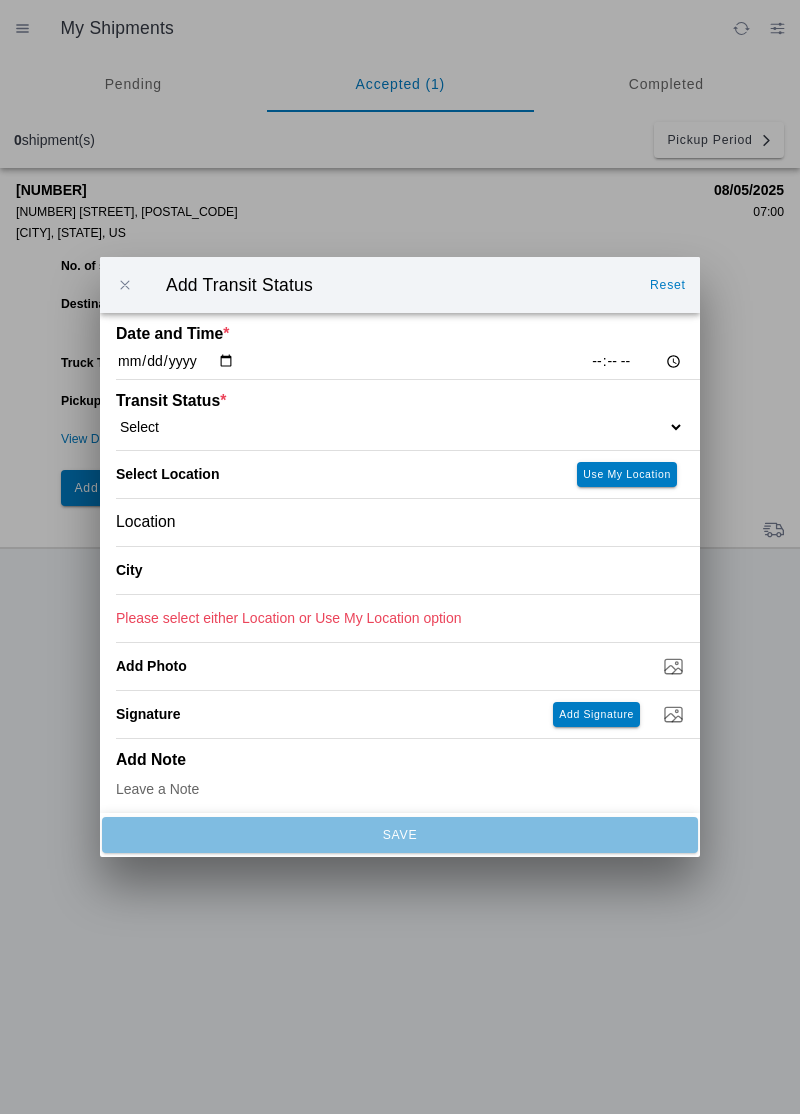 type on "[TIME]" 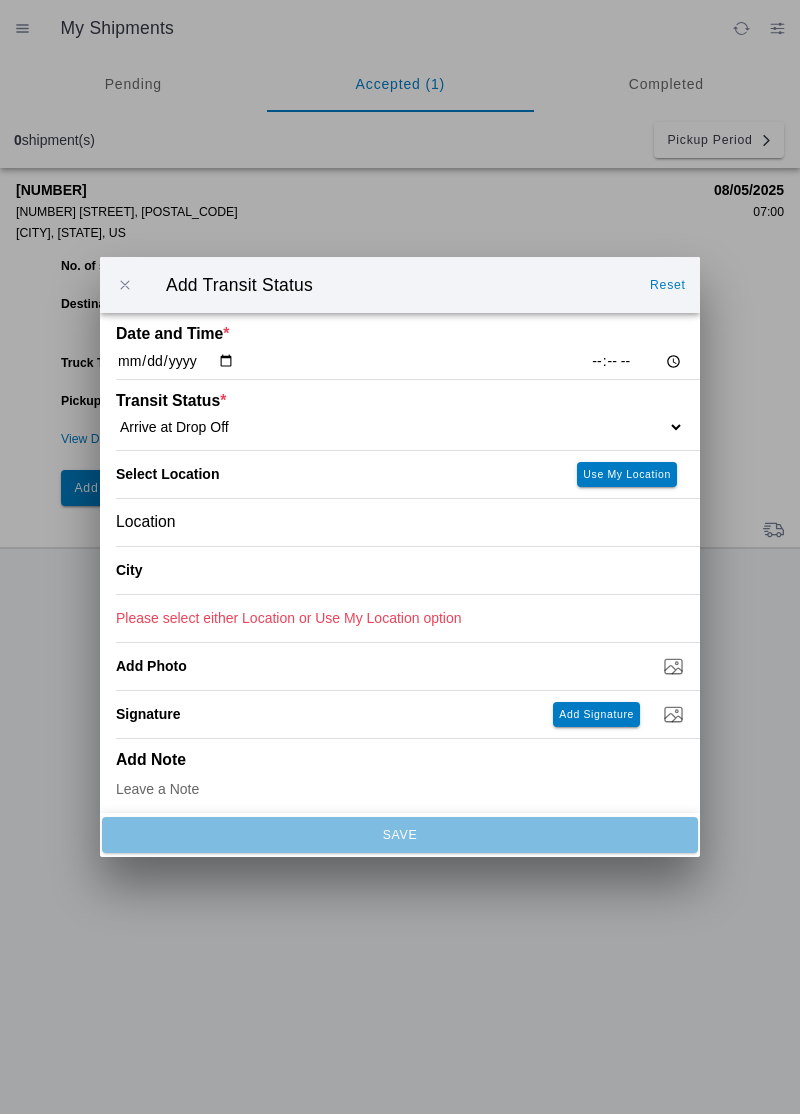 select on "ARVDLVLOC" 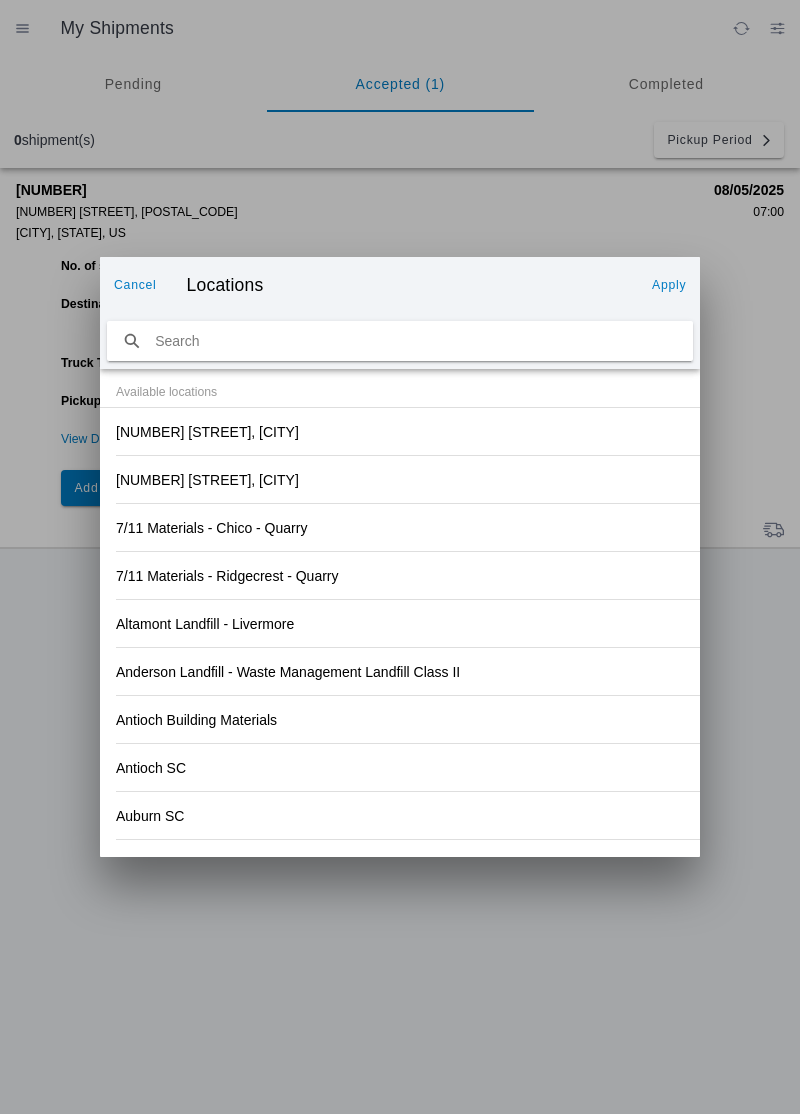 click on "Anderson Landfill - Waste Management Landfill Class II" 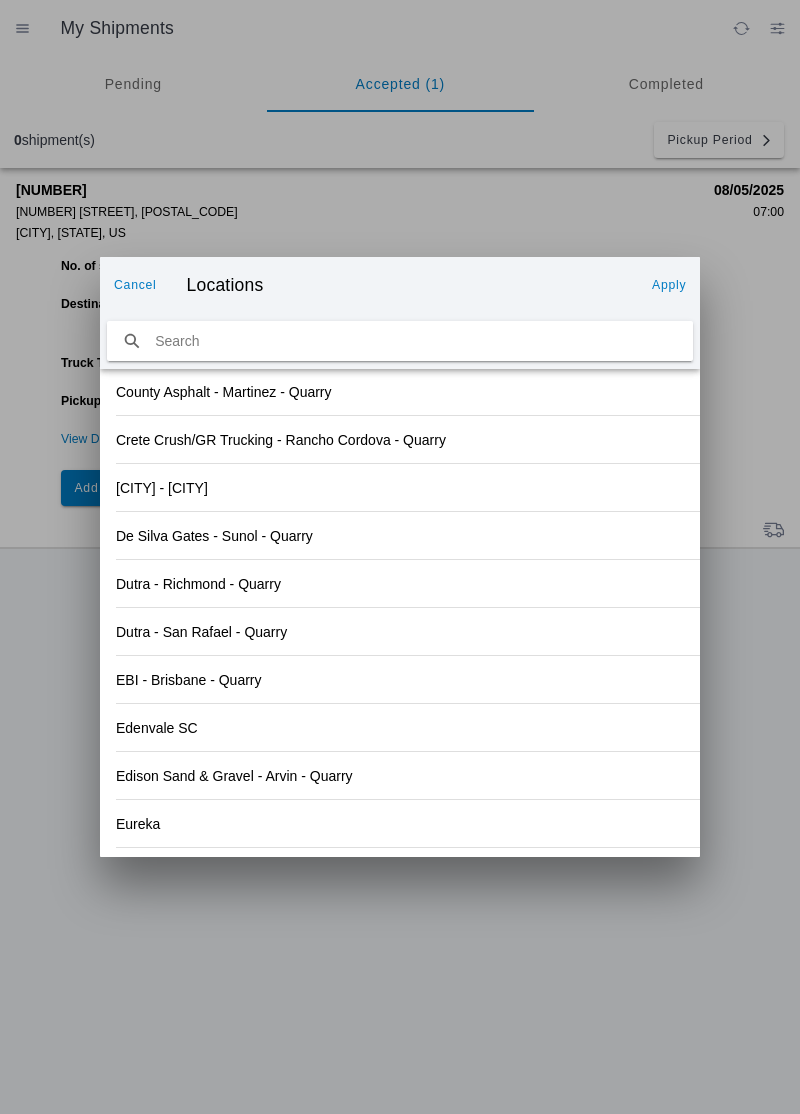 scroll, scrollTop: 2181, scrollLeft: 0, axis: vertical 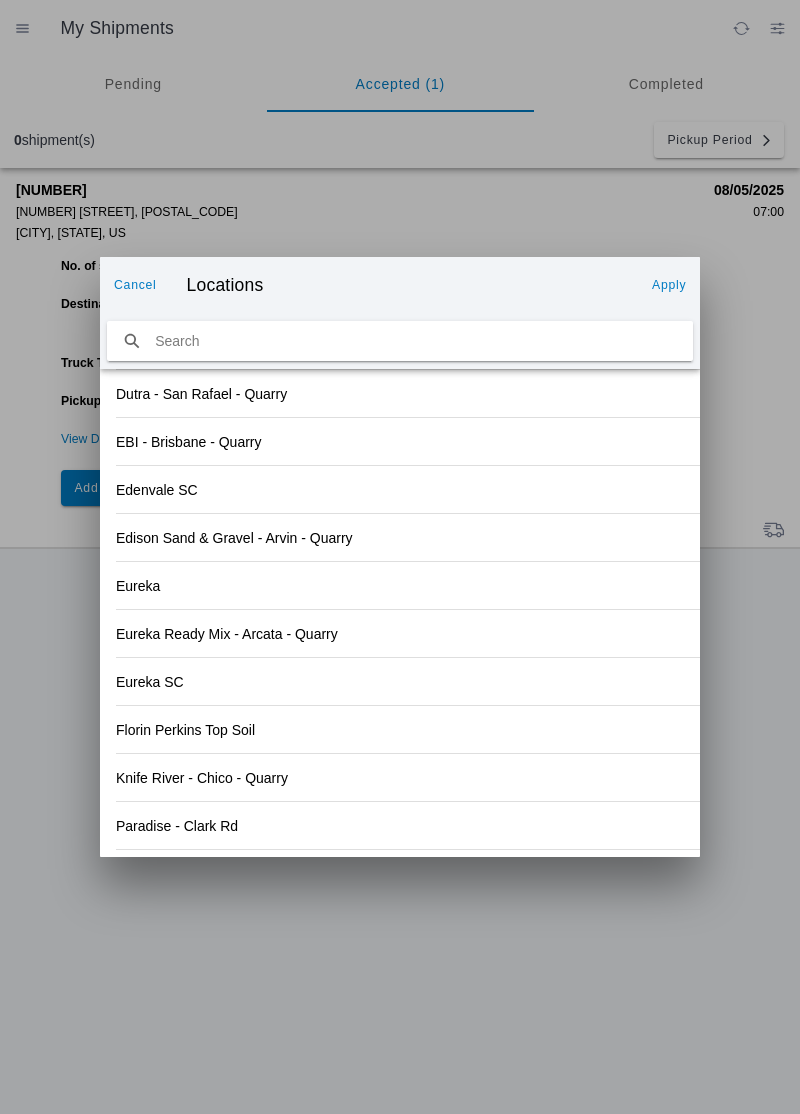 click on "Paradise - Clark Rd" 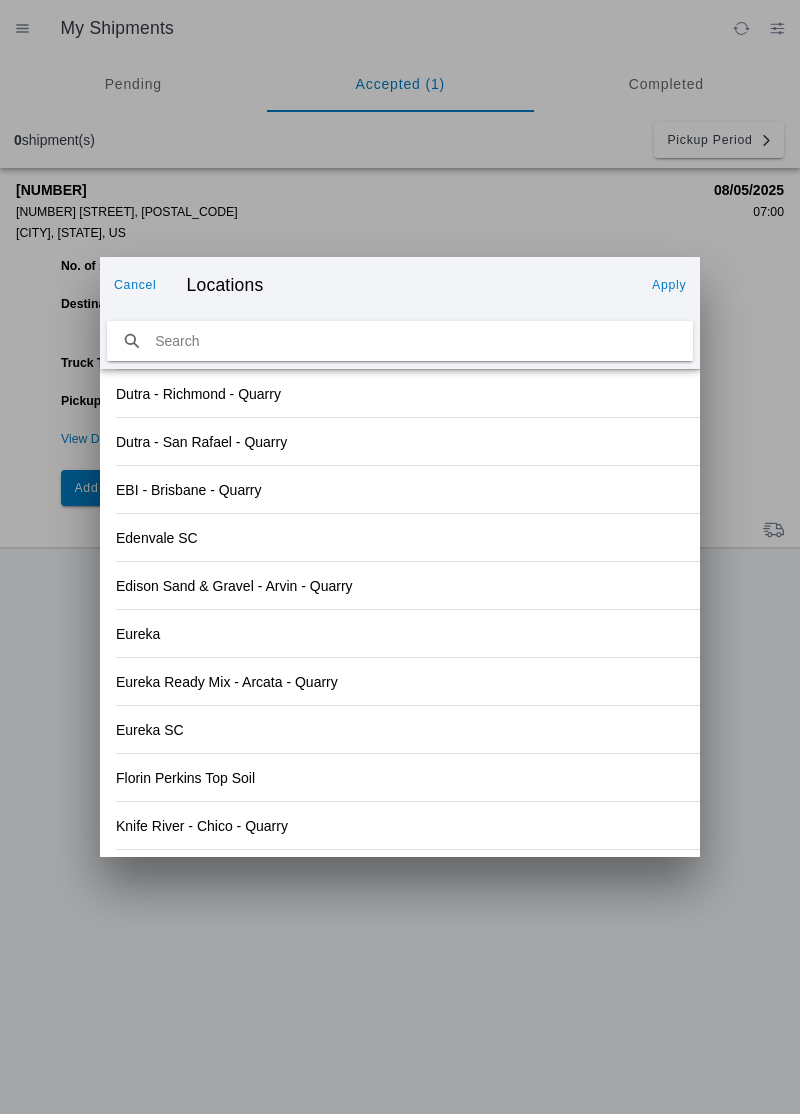 click on "Apply" 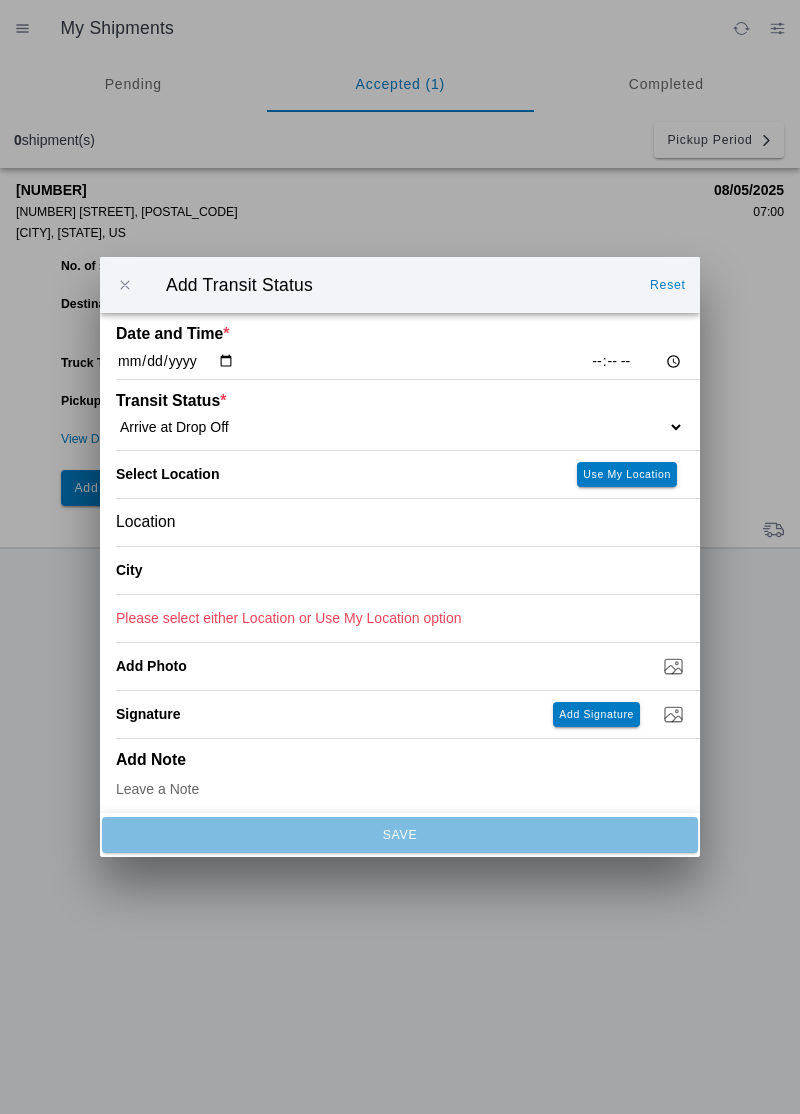 type on "[CITY]" 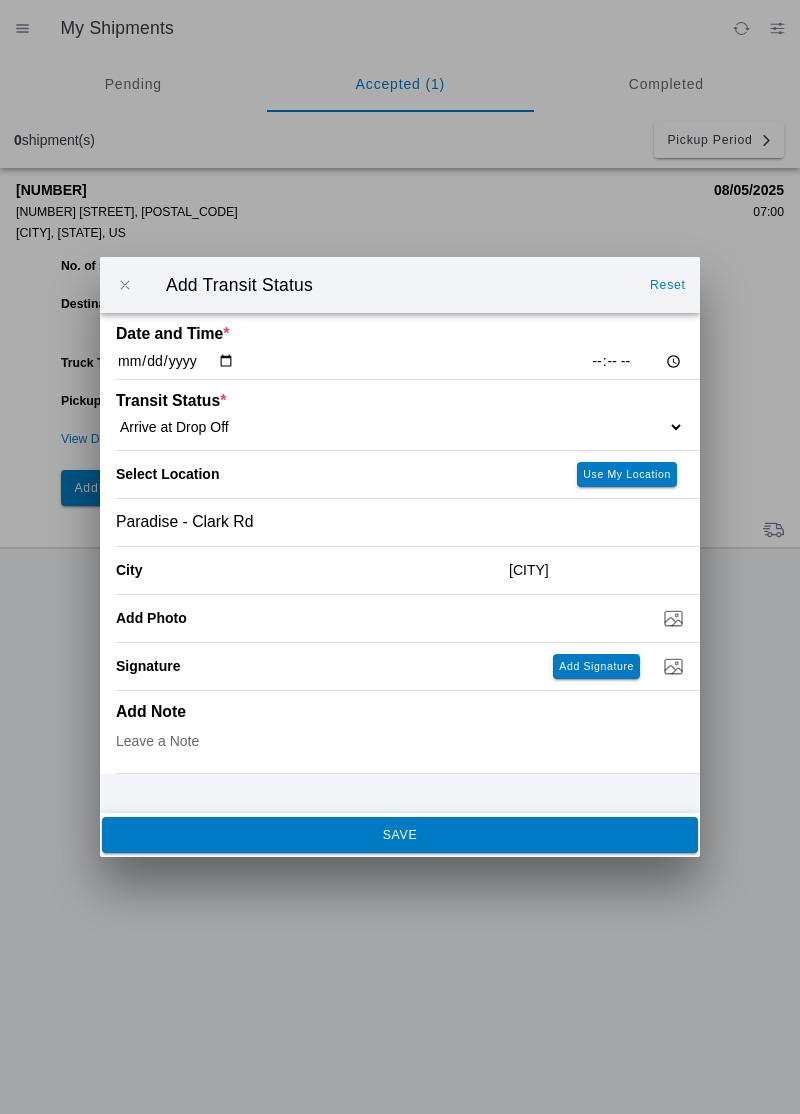 click on "SAVE" 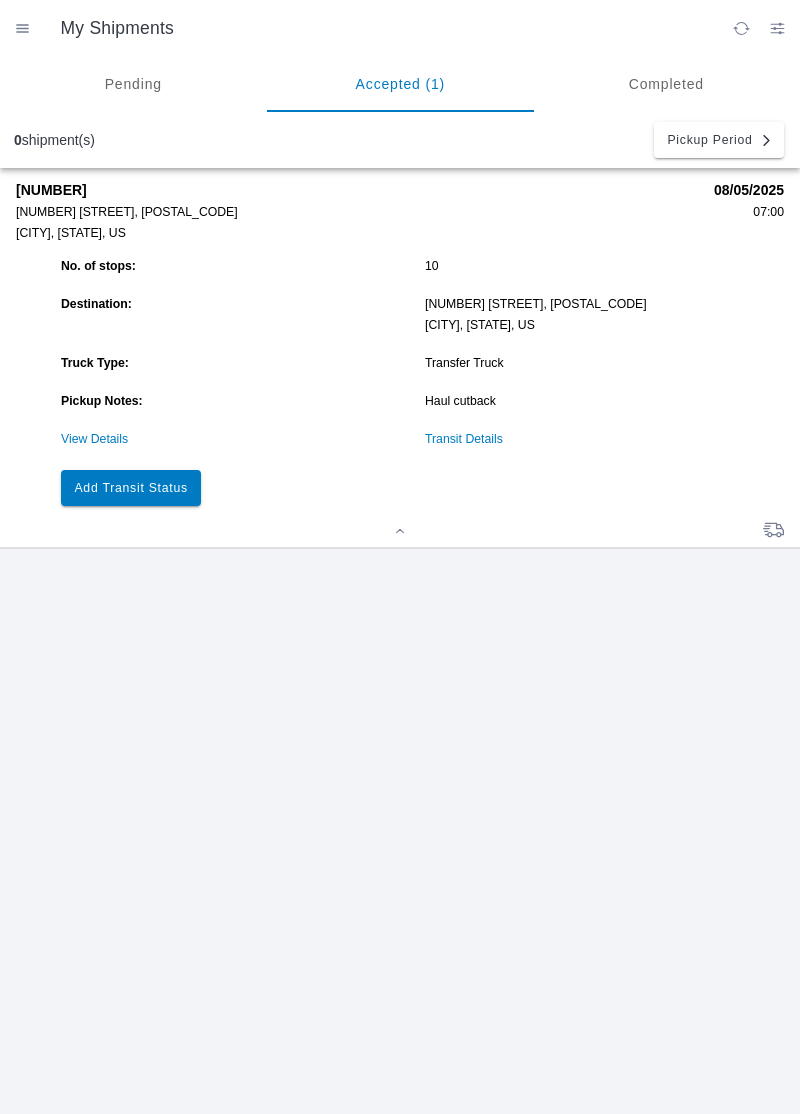 click on "Add Transit Status" 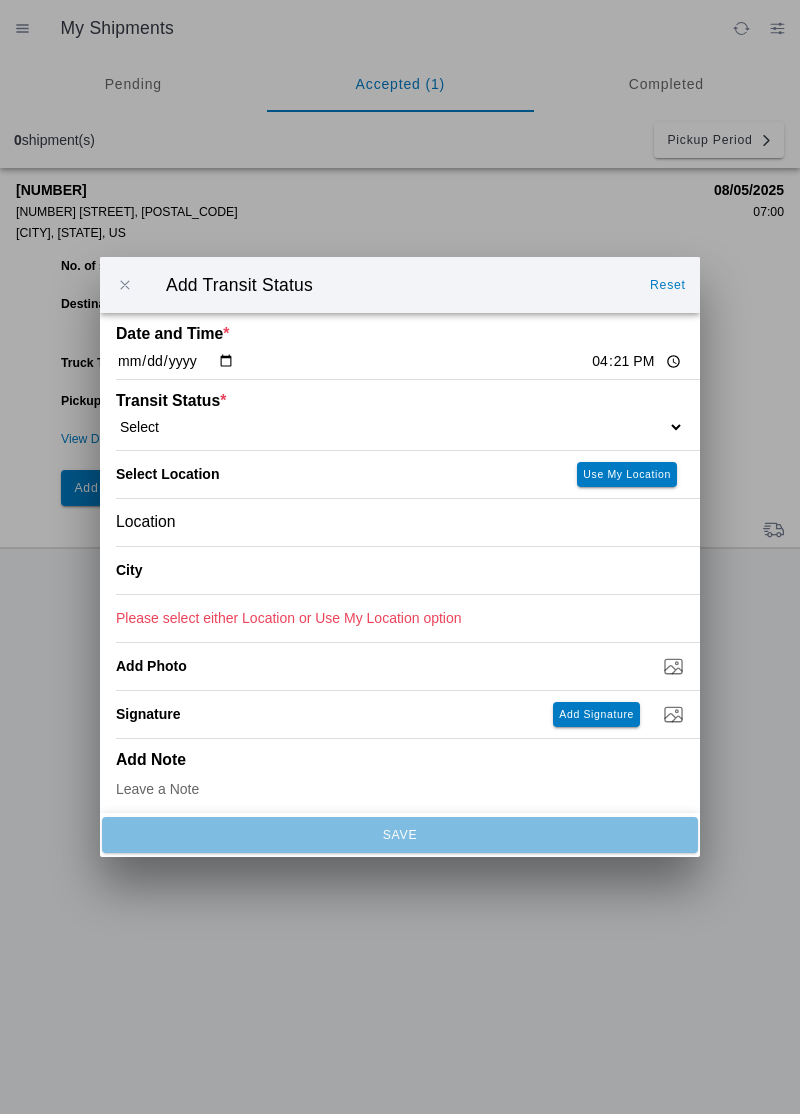 click on "16:21" 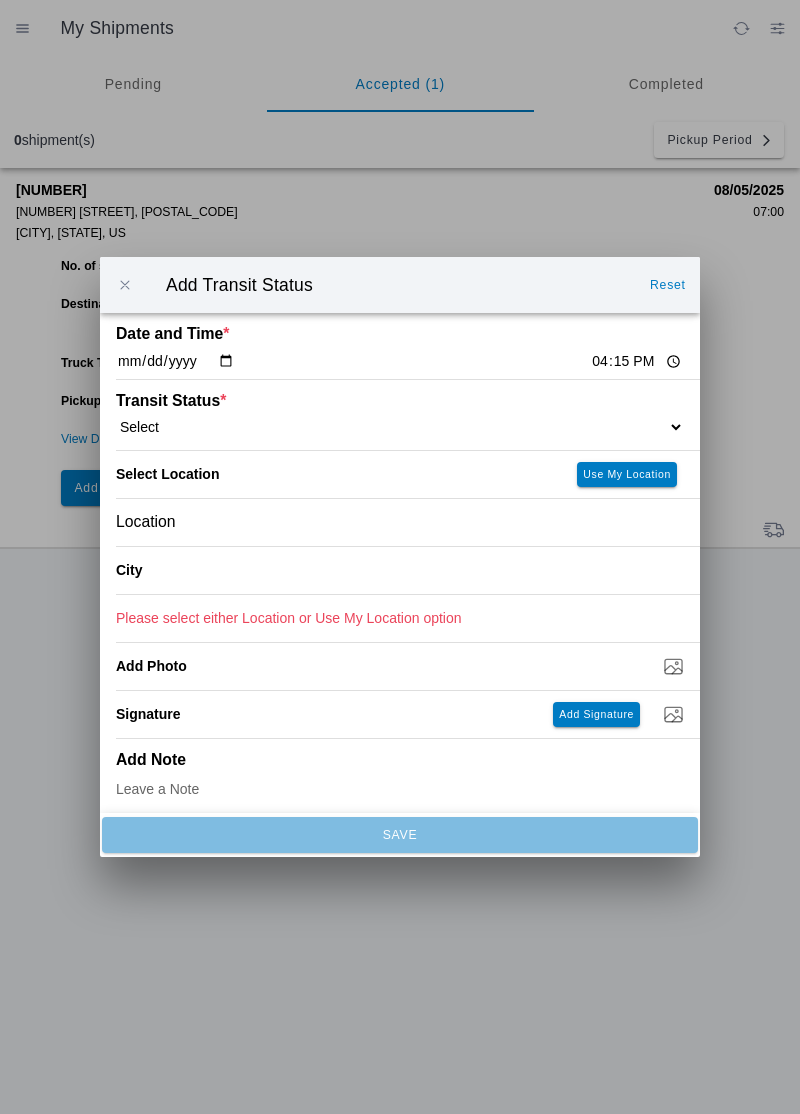 click on "Select  Arrive at Drop Off   Arrive at Pickup   Break Start   Break Stop   Depart Drop Off   Depart Pickup   Shift Complete" 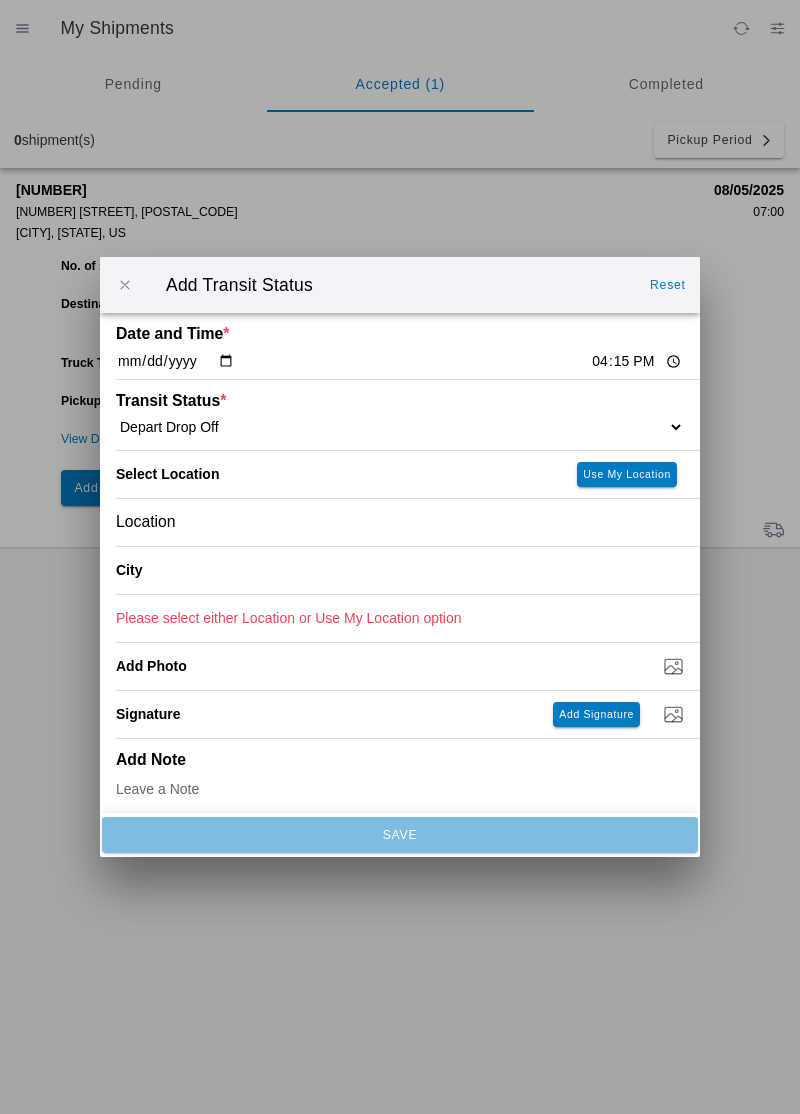 select on "DPTDLVLOC" 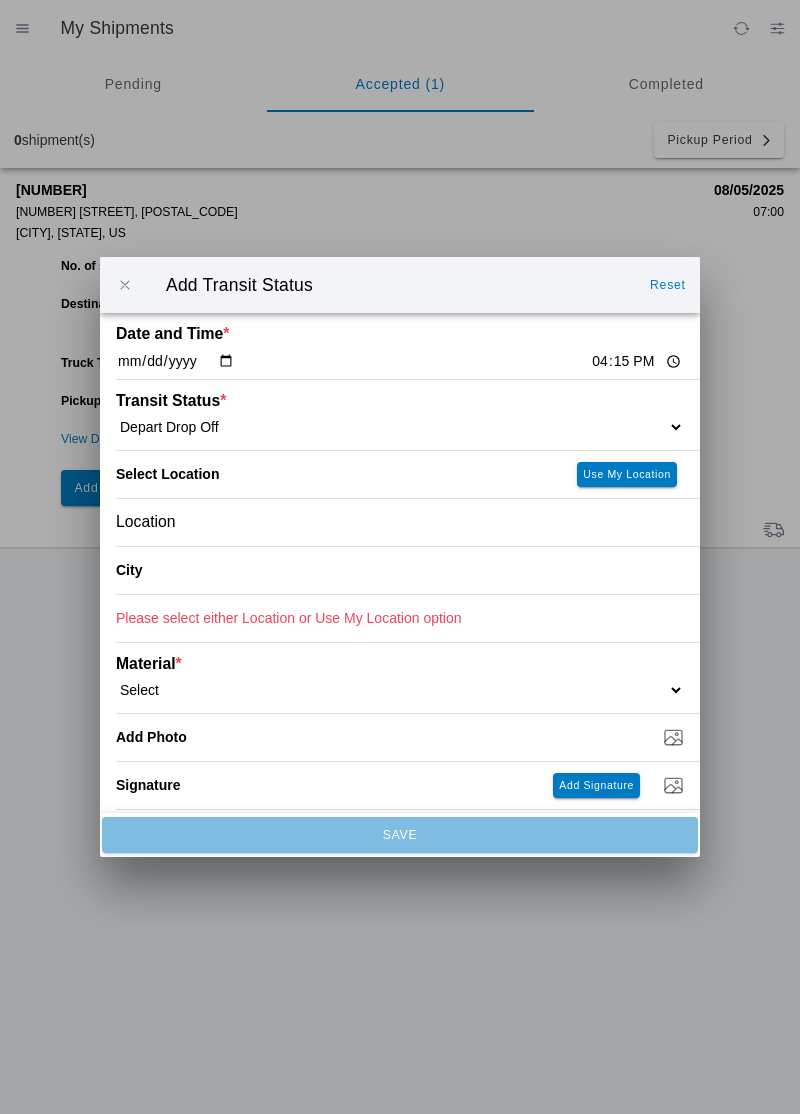 click on "Location" 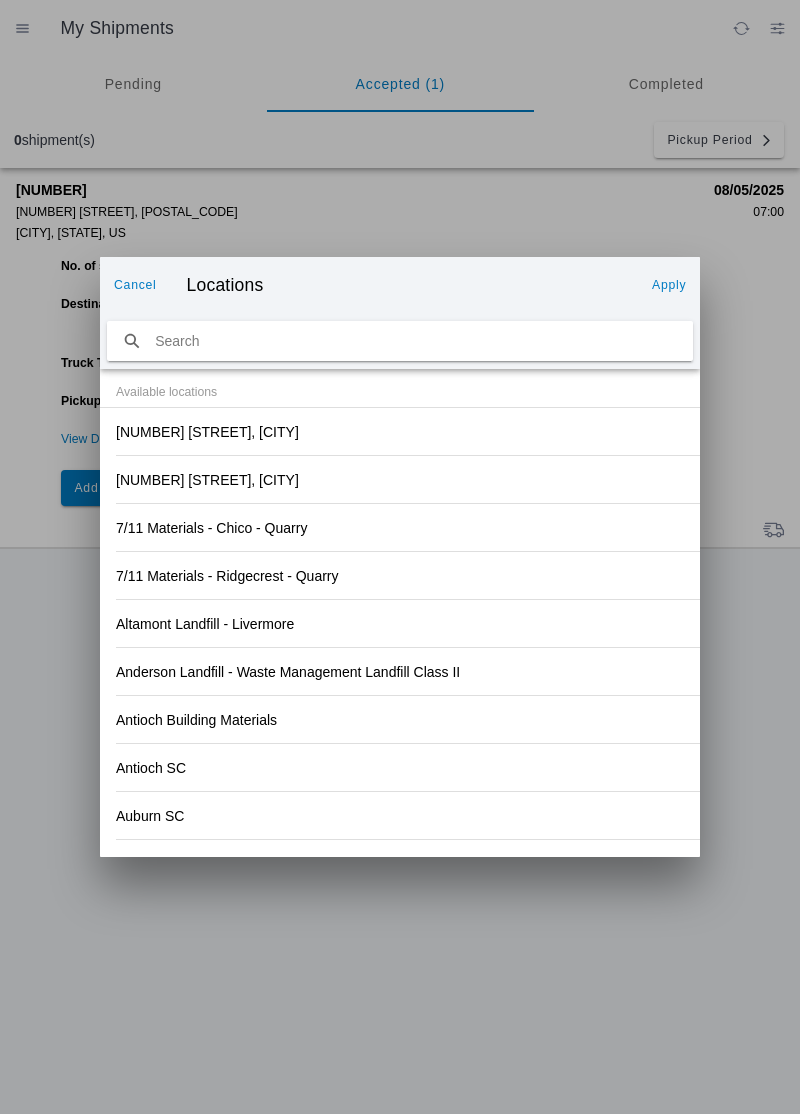 click on "Altamont Landfill - Livermore" 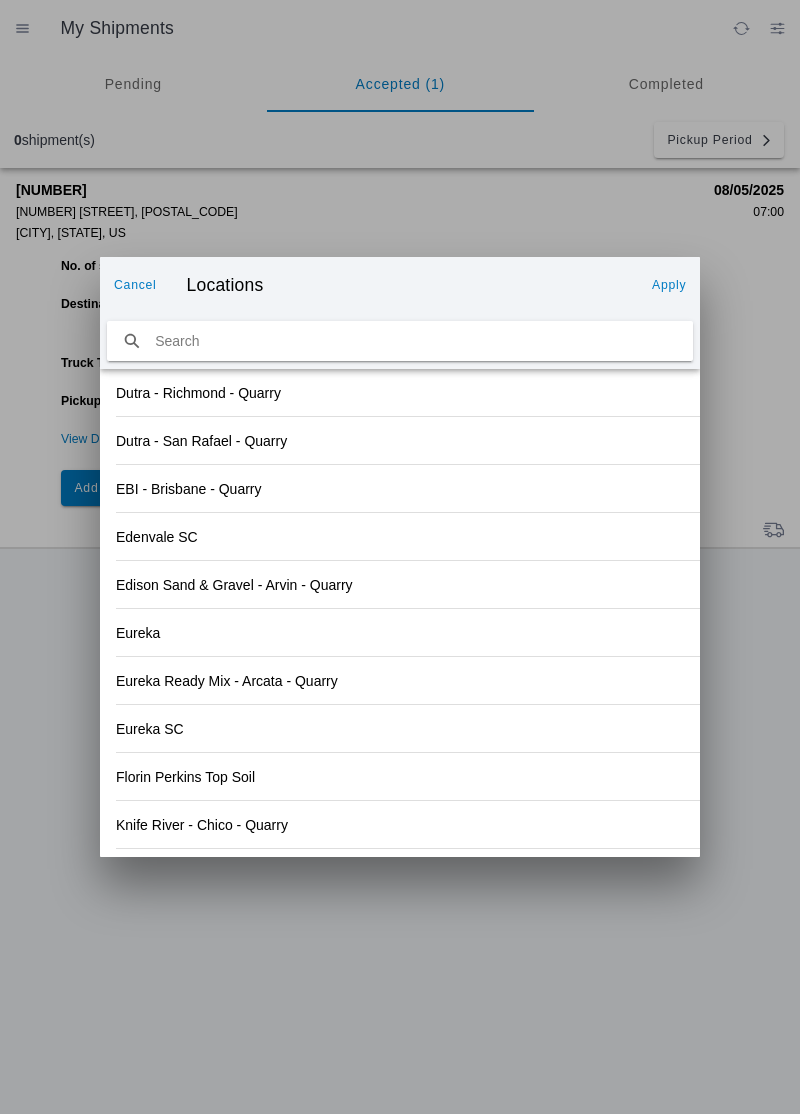 scroll, scrollTop: 2181, scrollLeft: 0, axis: vertical 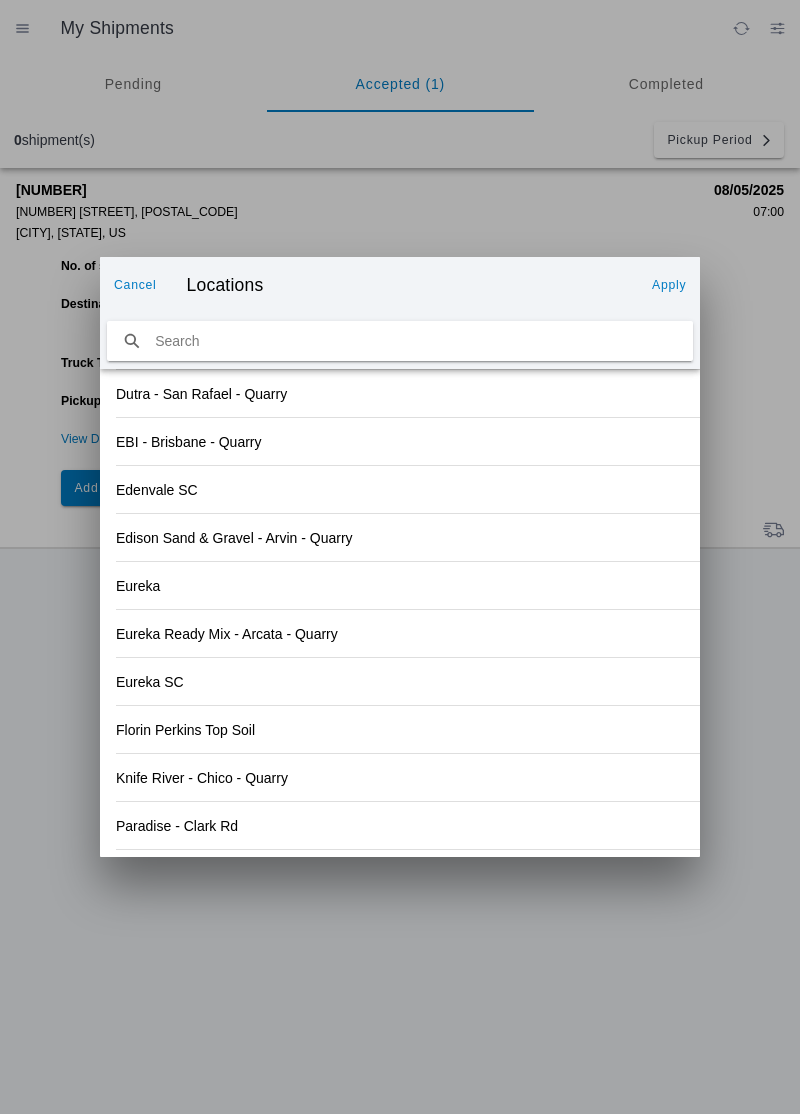 click on "Paradise - Clark Rd" 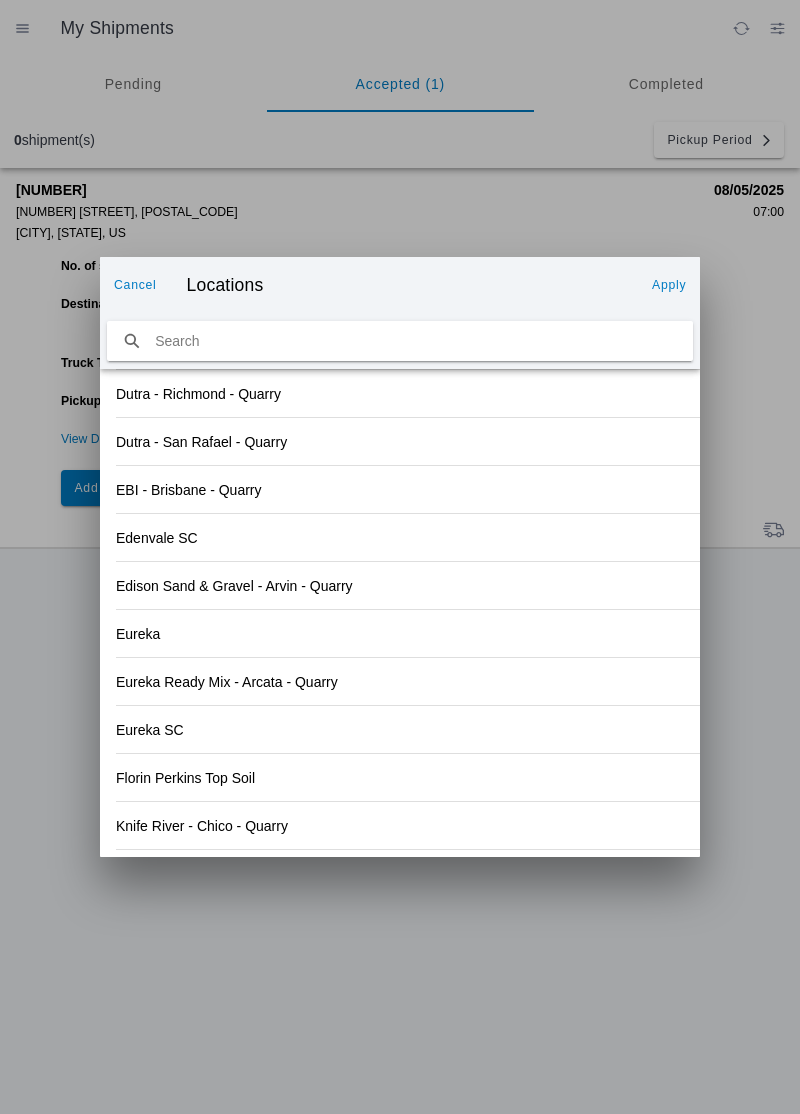 scroll, scrollTop: 2181, scrollLeft: 0, axis: vertical 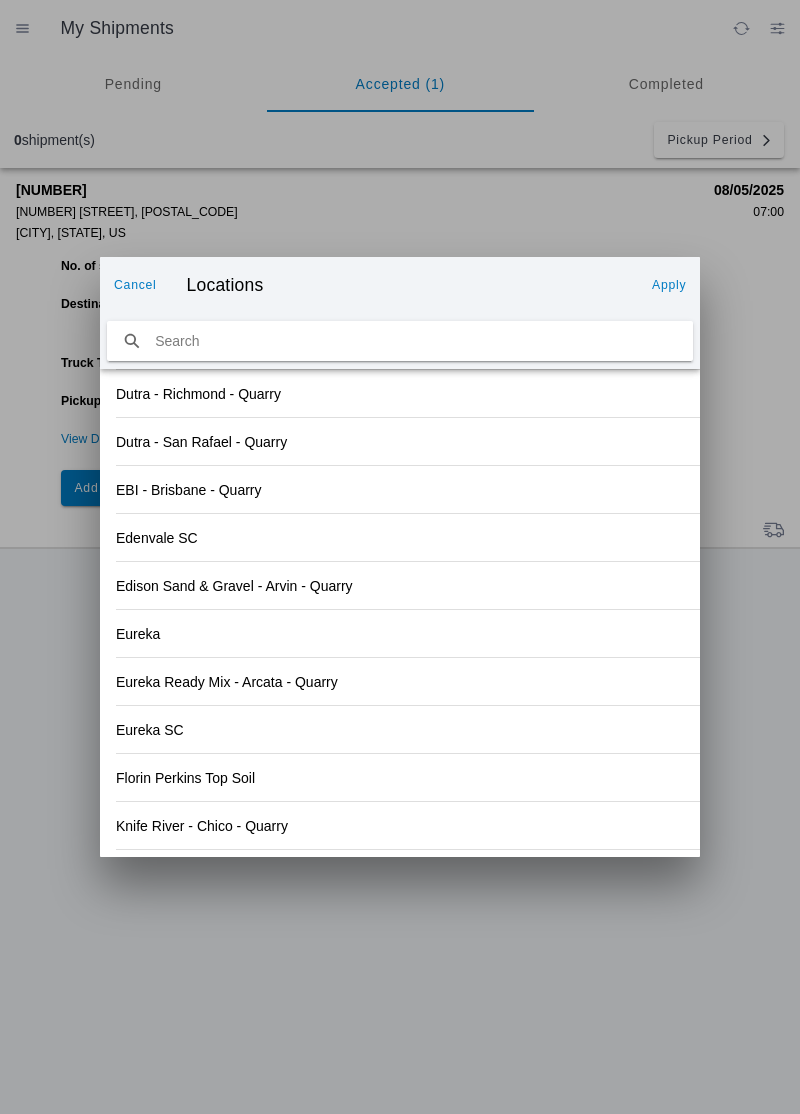 click on "Apply" 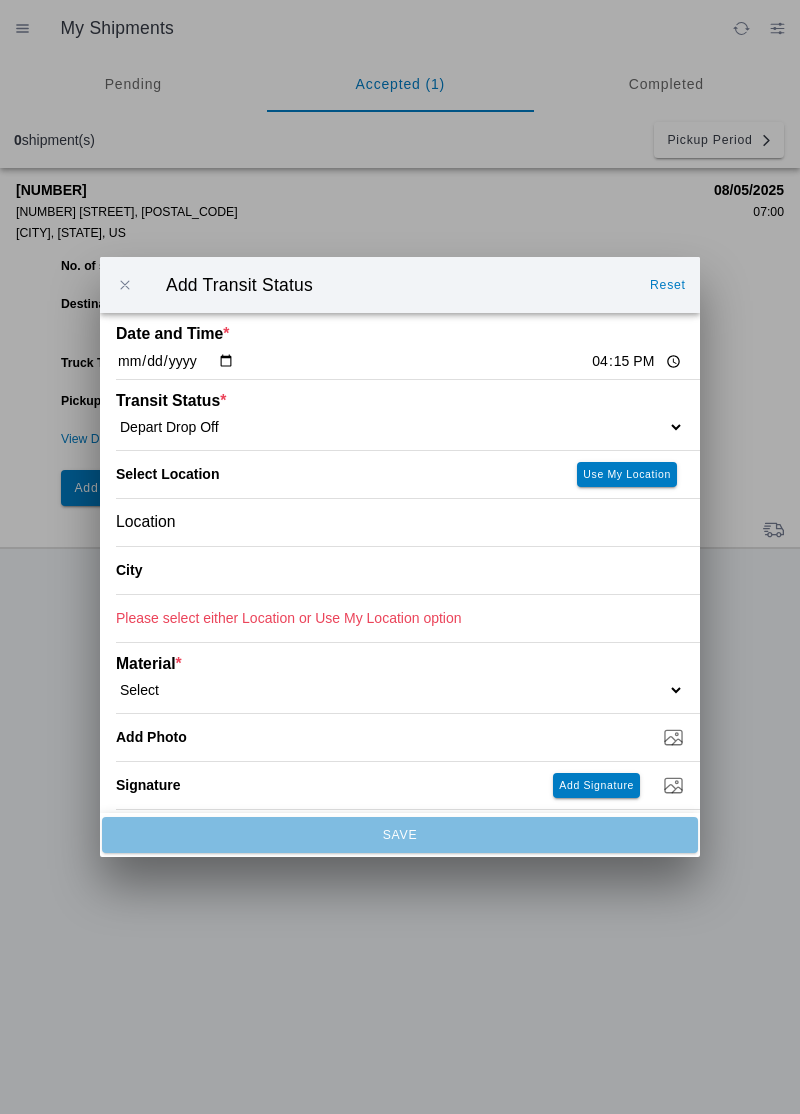 type on "[CITY]" 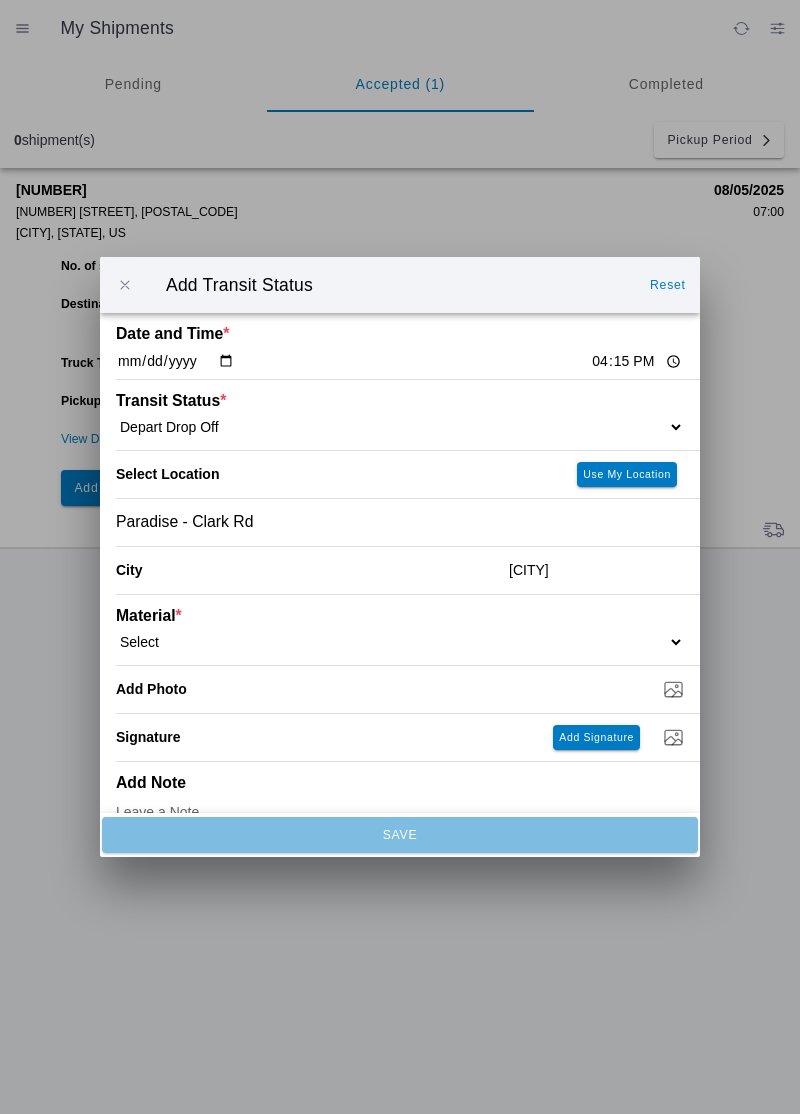 click on "Select  1" x 3" Rock   1" x 4" Rock   2" x 4" Rock   Asphalt Cold Patch   Backfill Spec Lapis Sand (EMS 4123)   Backfill Spec Sand (EMS 4123)   Base Rock (Class 2)   Broken Concrete/Asphalt   C-Ballast   Crushed Base Rock (3/4")   D-Ballast   Drain Rock (1.5")   Drain Rock (3/4")   Dry Spoils   Oversized Concrete/Asphalt   Palletized EZ Street   Premium Asphalt Cold Patch   Recycled Base Rock (Class 2)   Rip Rap   Top Soil" 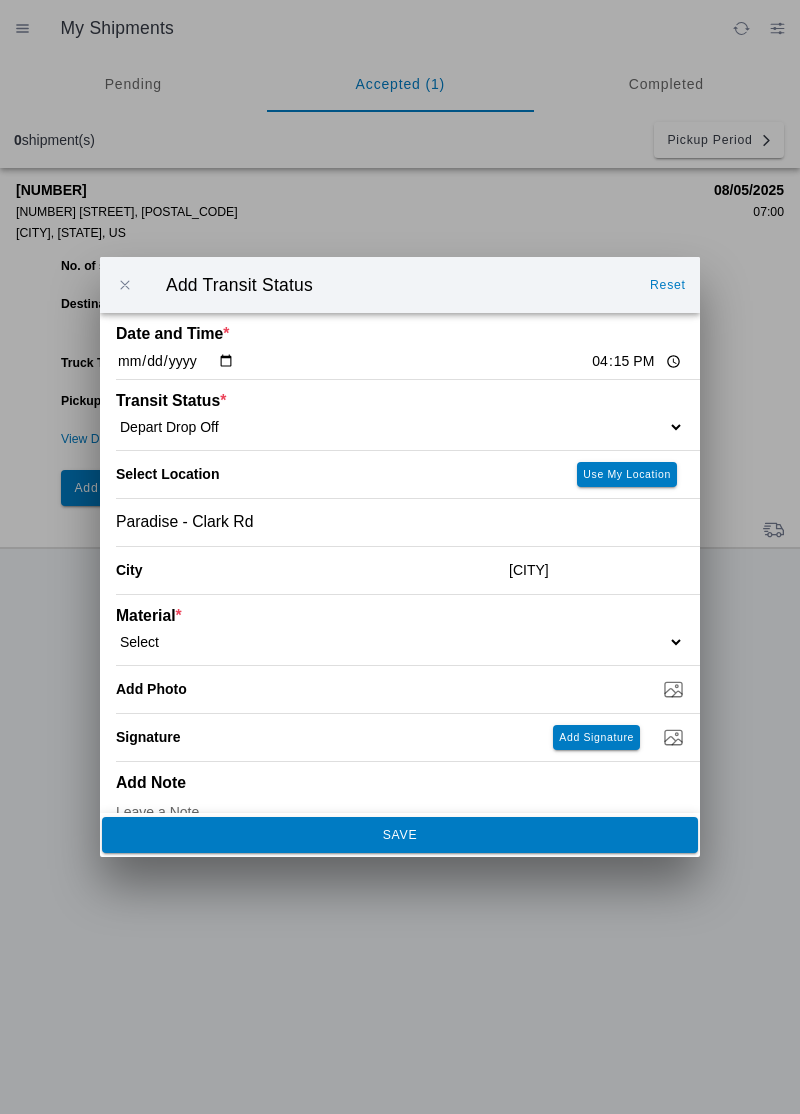click on "SAVE" 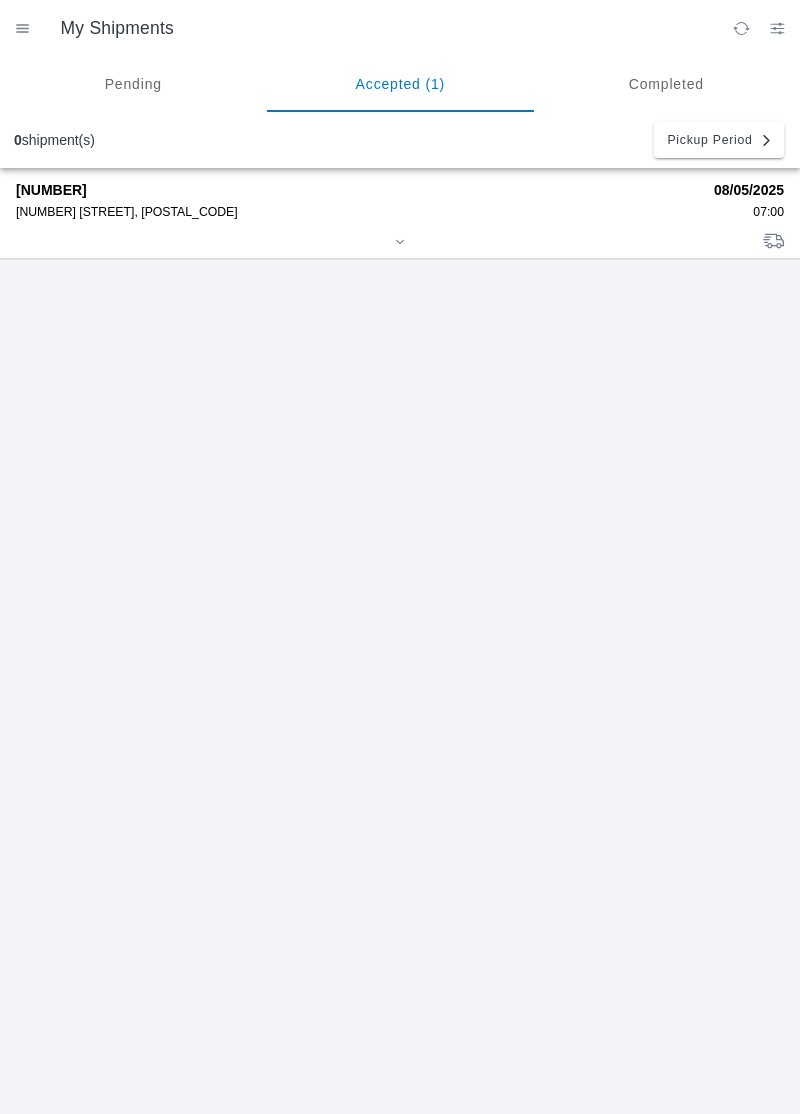 click on "[NUMBER] [STREET], [POSTAL_CODE]" 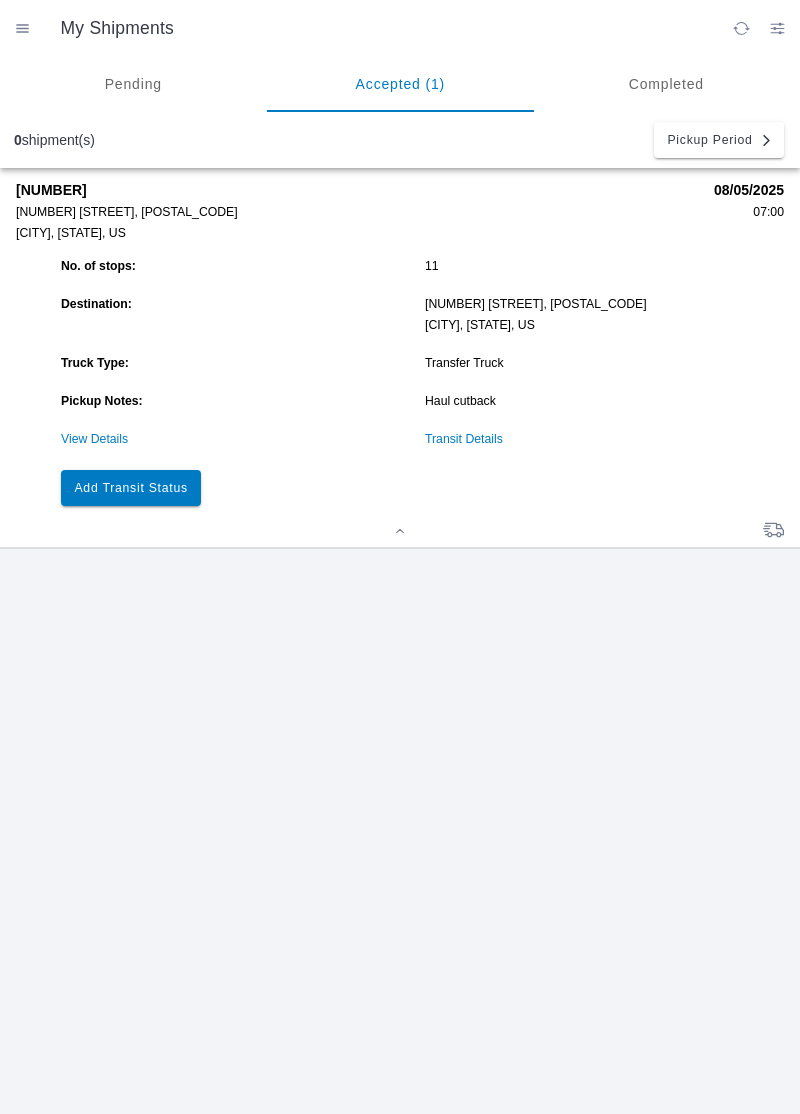 click on "Add Transit Status" 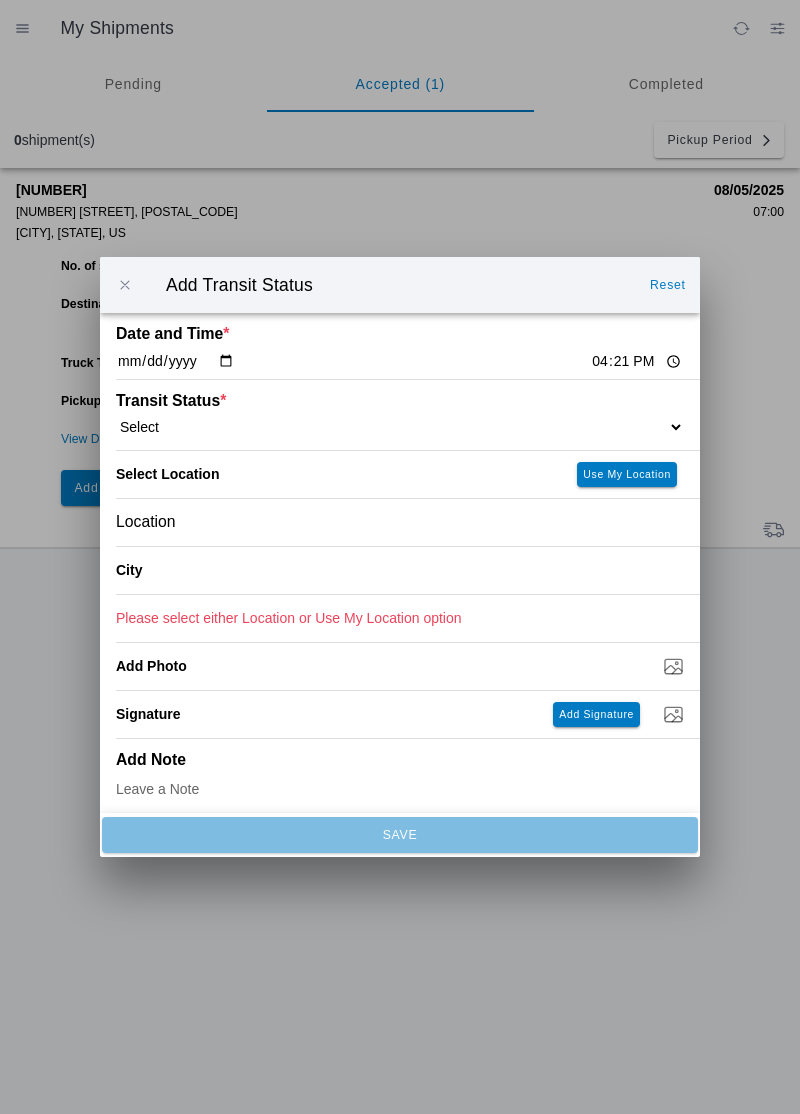 click on "16:21" 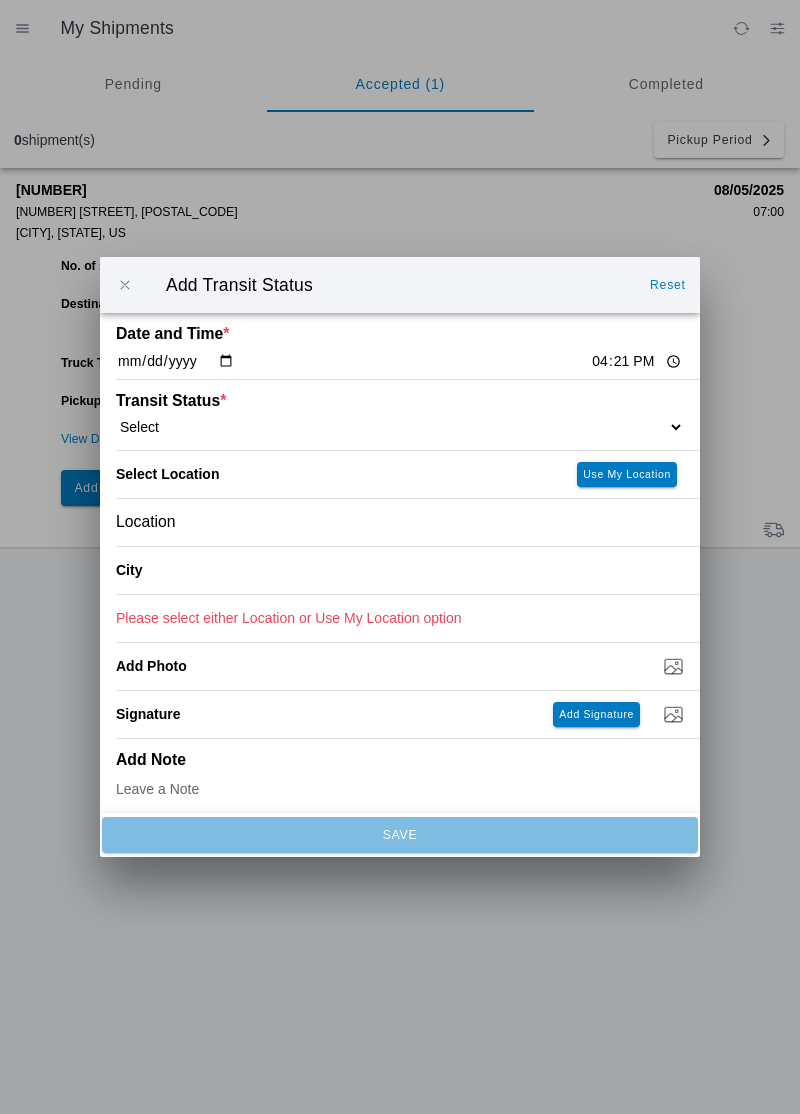 type on "[TIME]" 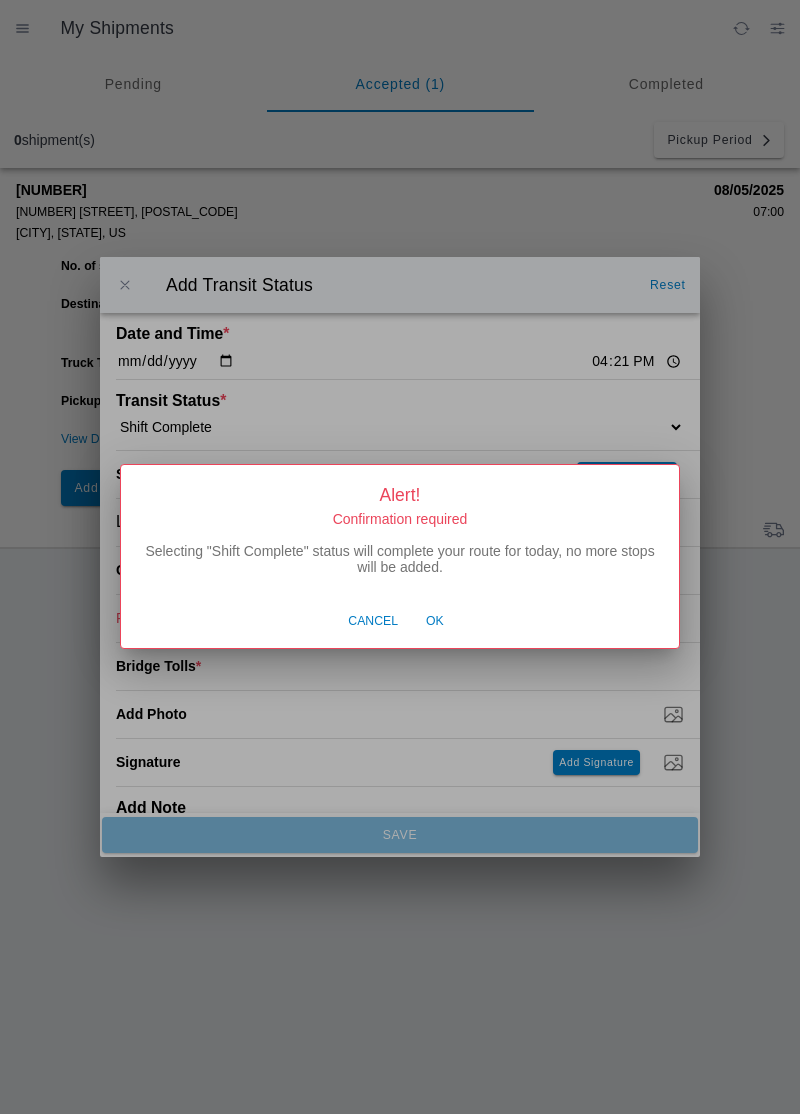click on "Ok" at bounding box center [435, 622] 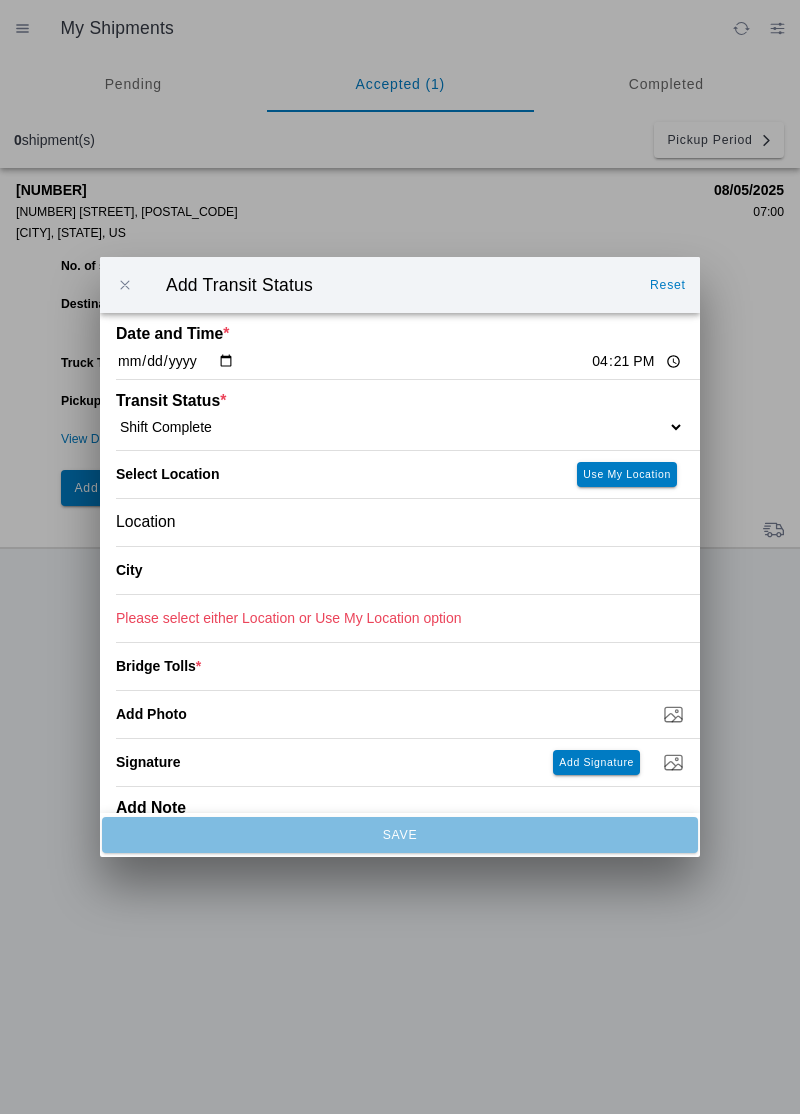 click on "Location" 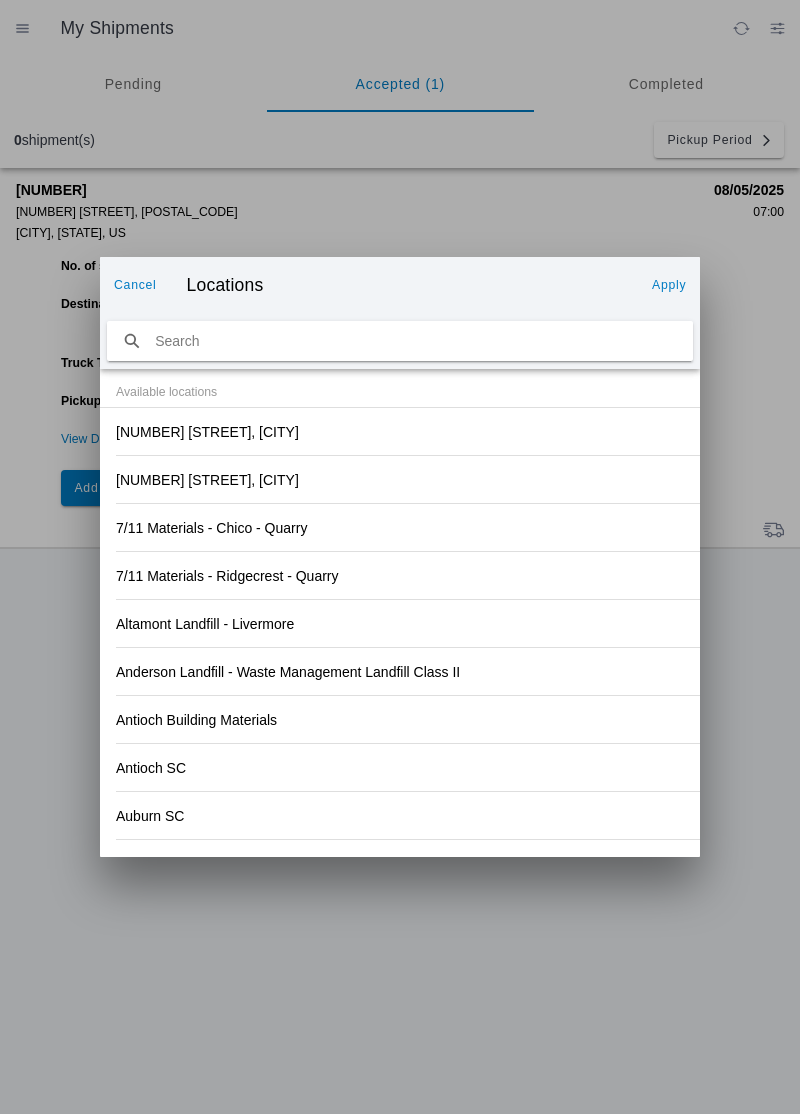 click on "Altamont Landfill - Livermore" 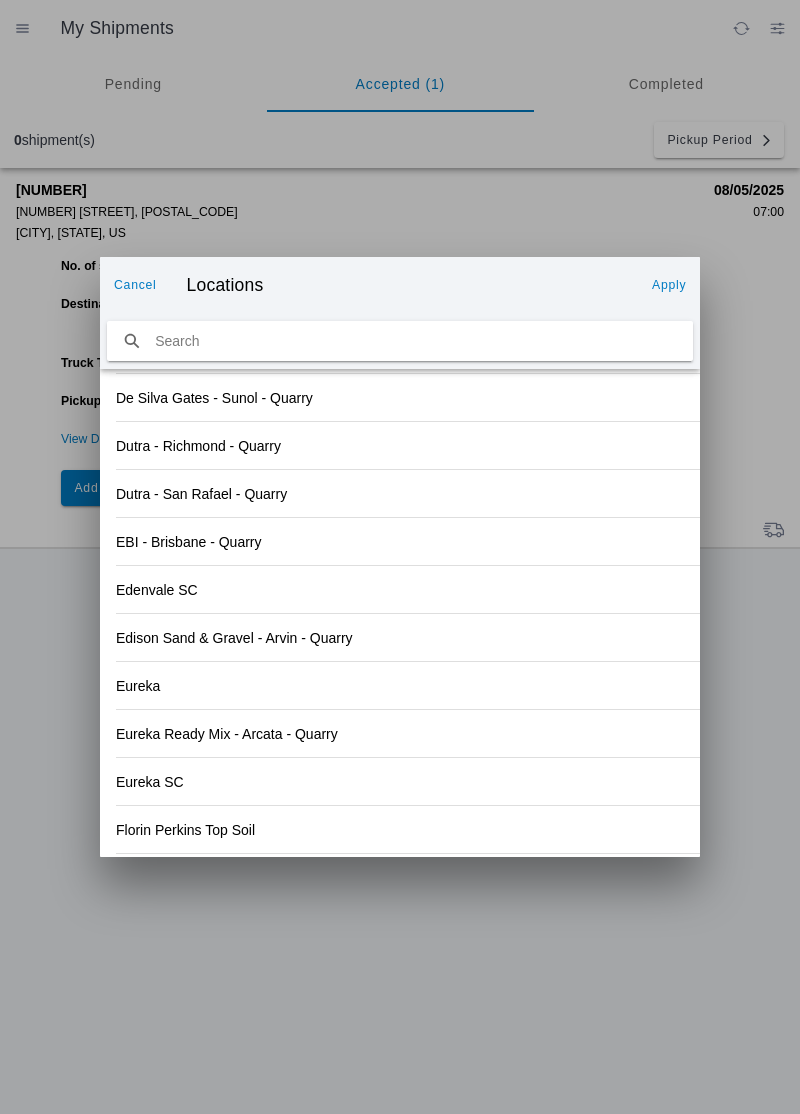 scroll, scrollTop: 2181, scrollLeft: 0, axis: vertical 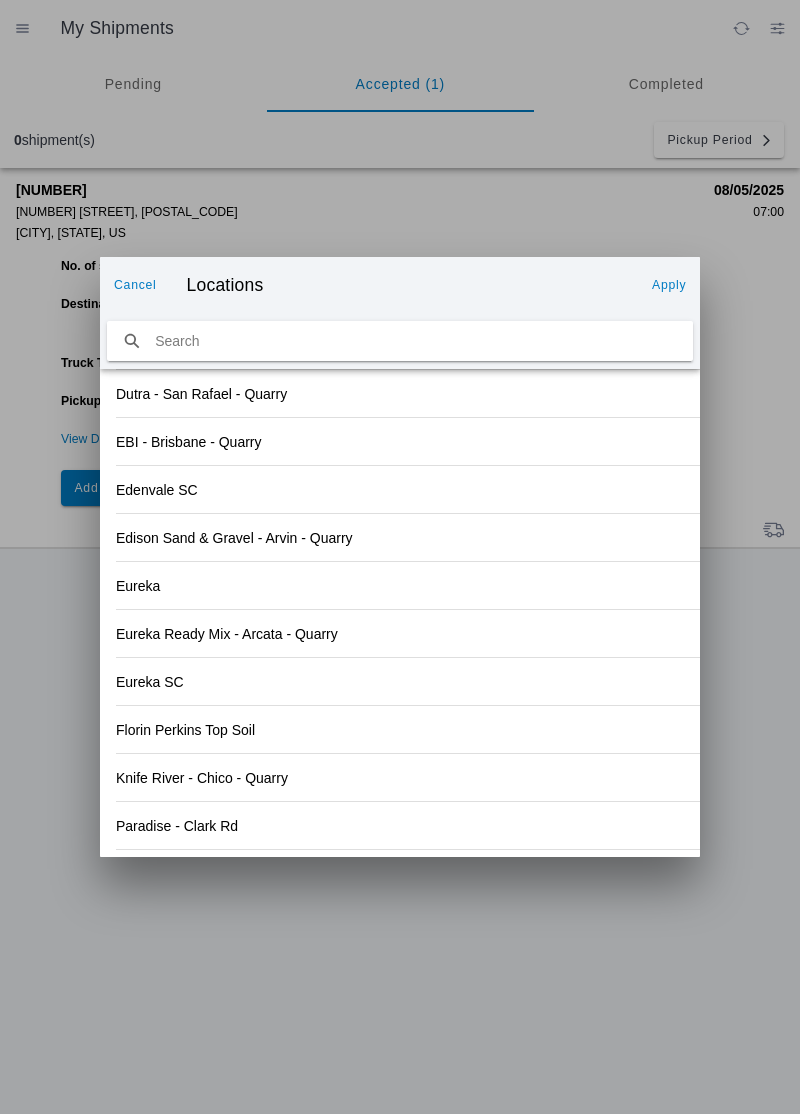 click on "Knife River - Chico - Quarry" 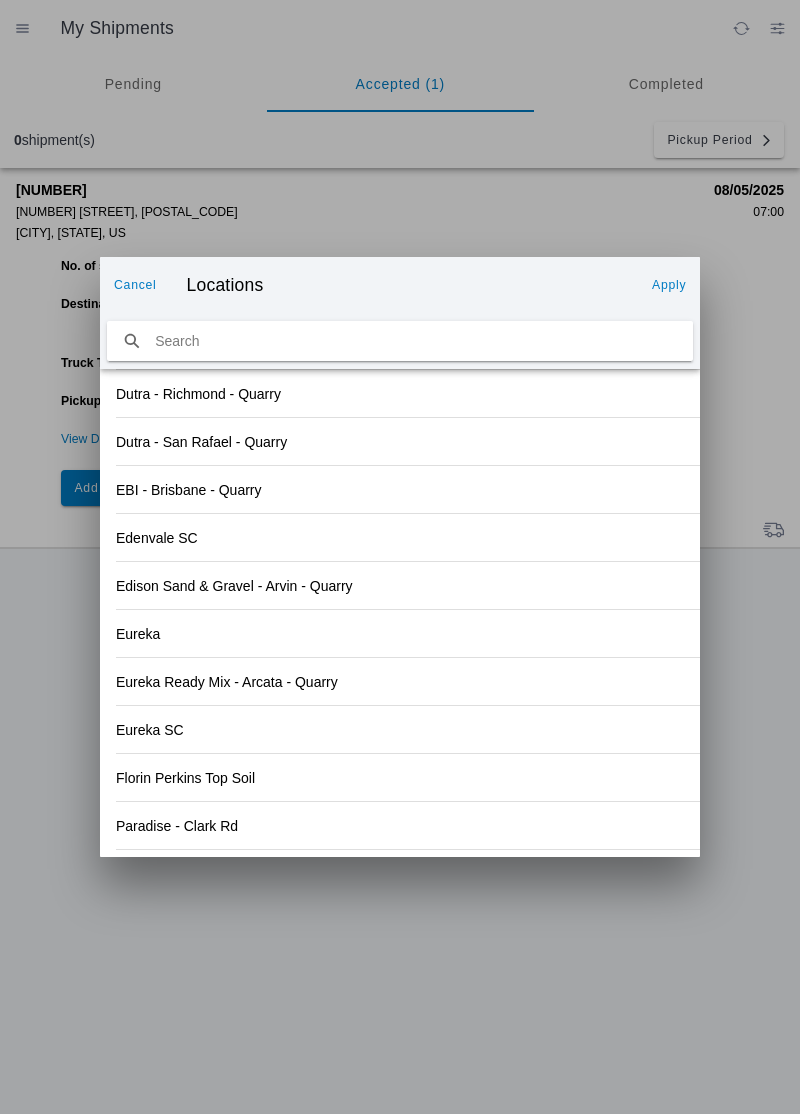 click on "Apply" 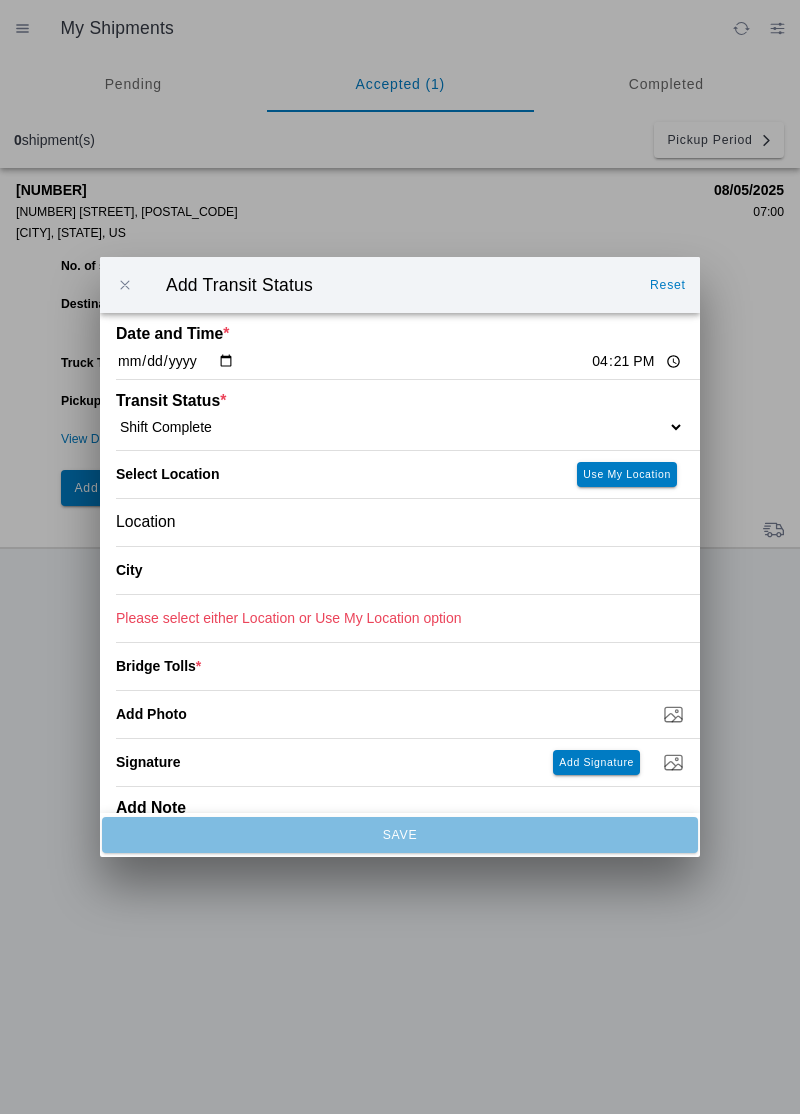 type on "Chico" 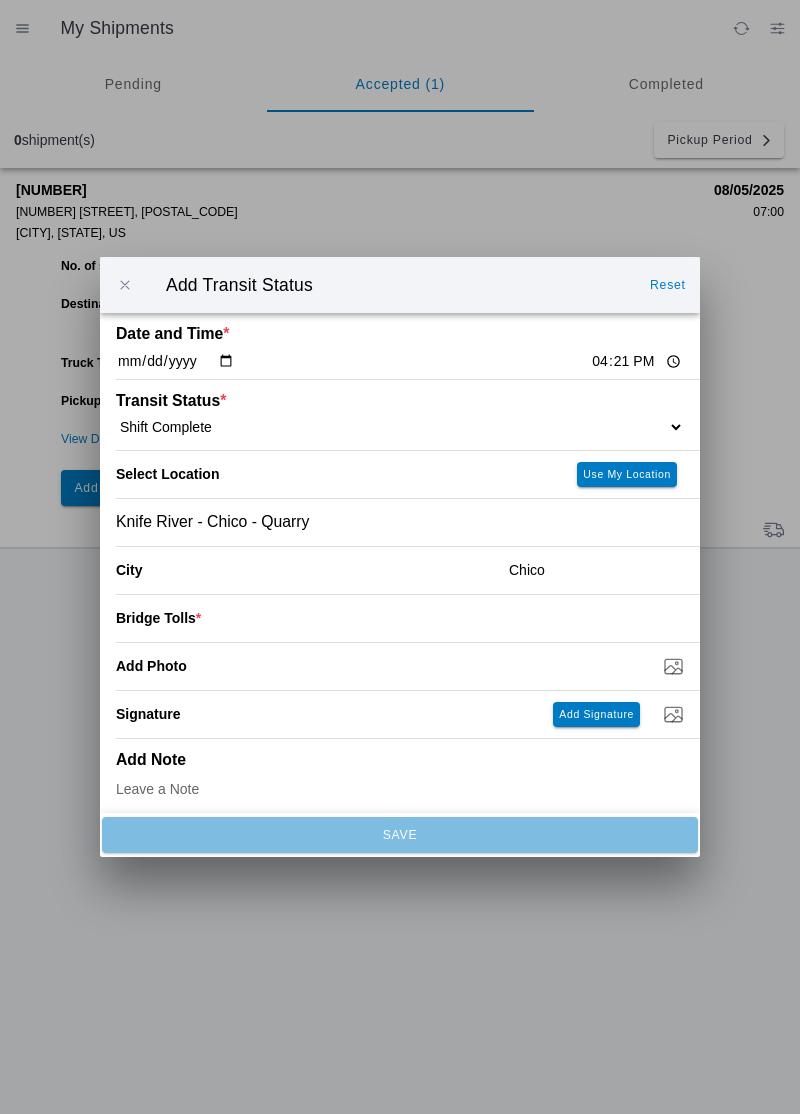 click 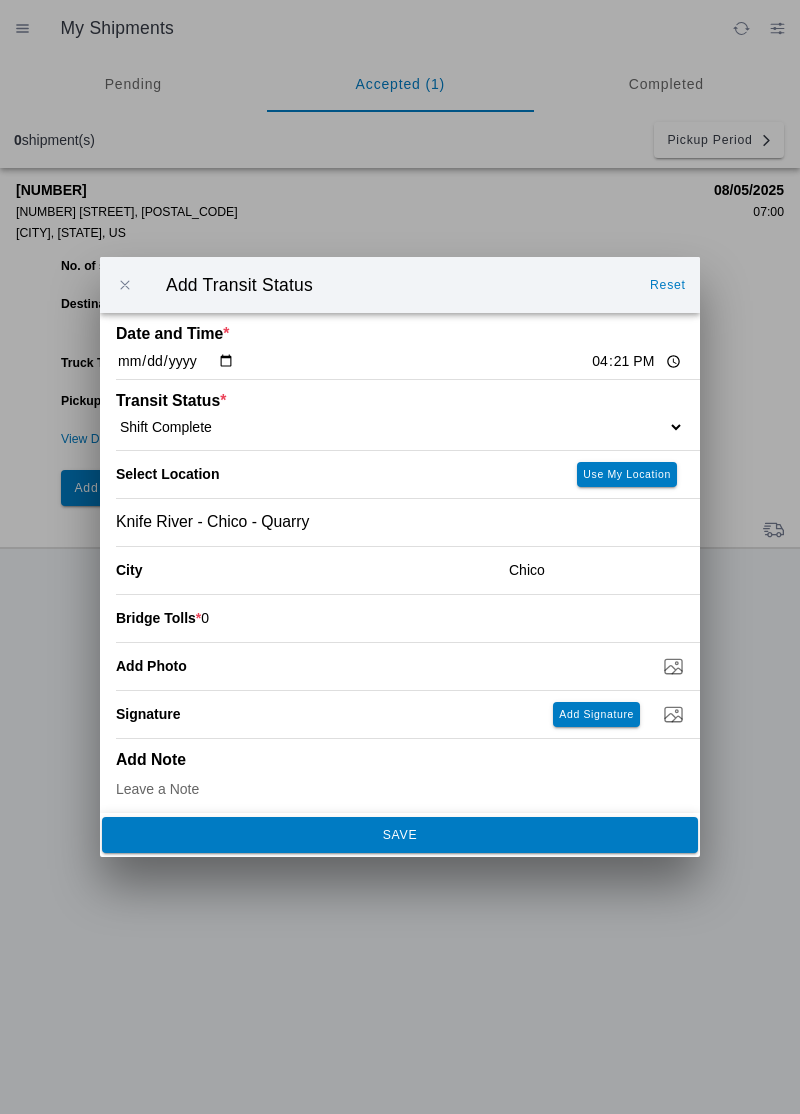 type on "0" 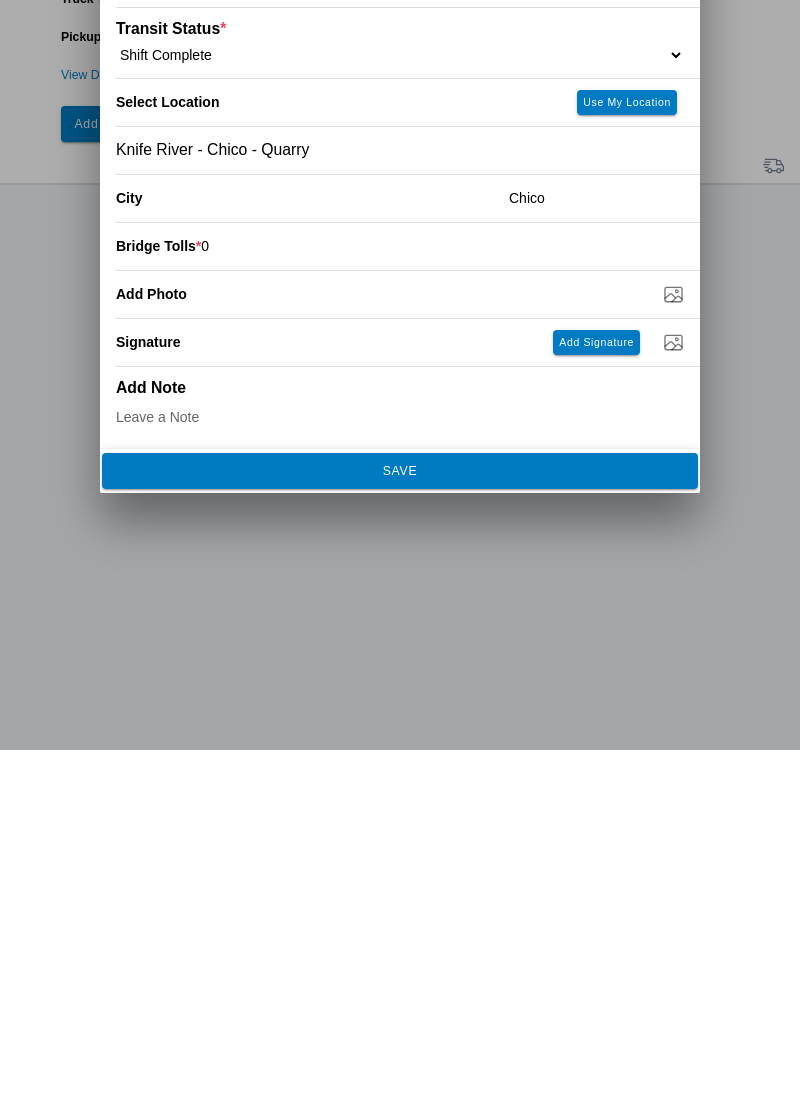 click on "SAVE" 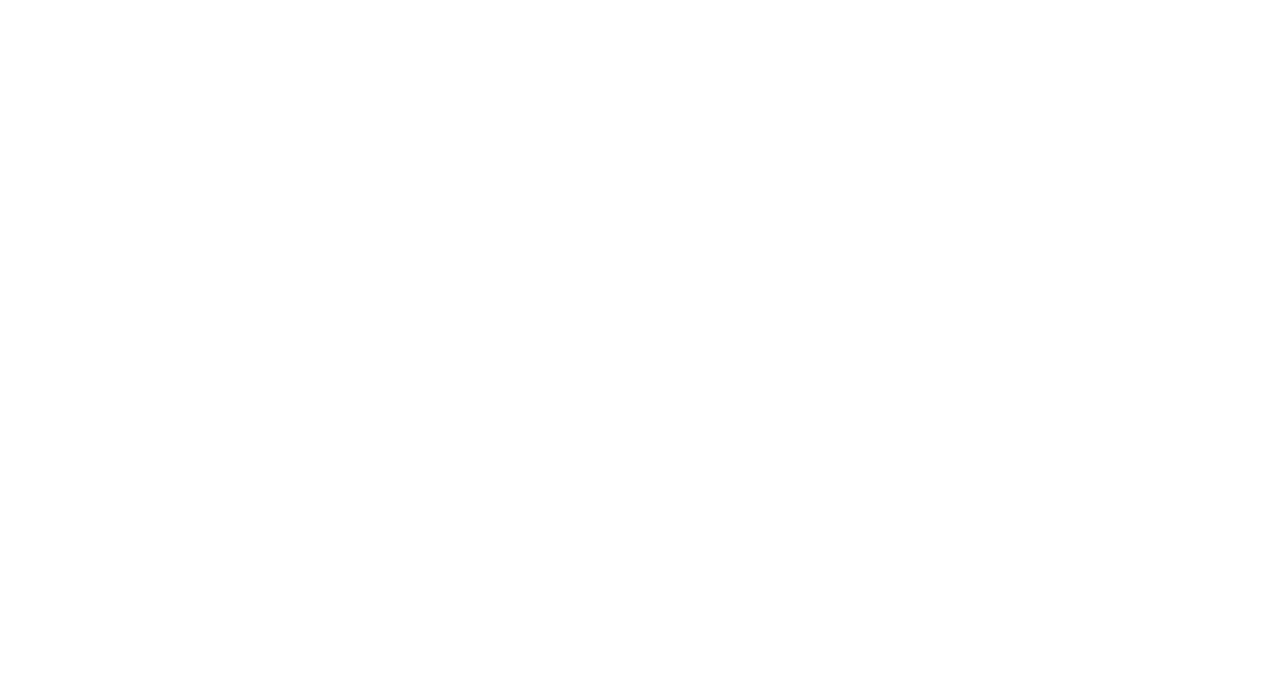 scroll, scrollTop: 0, scrollLeft: 0, axis: both 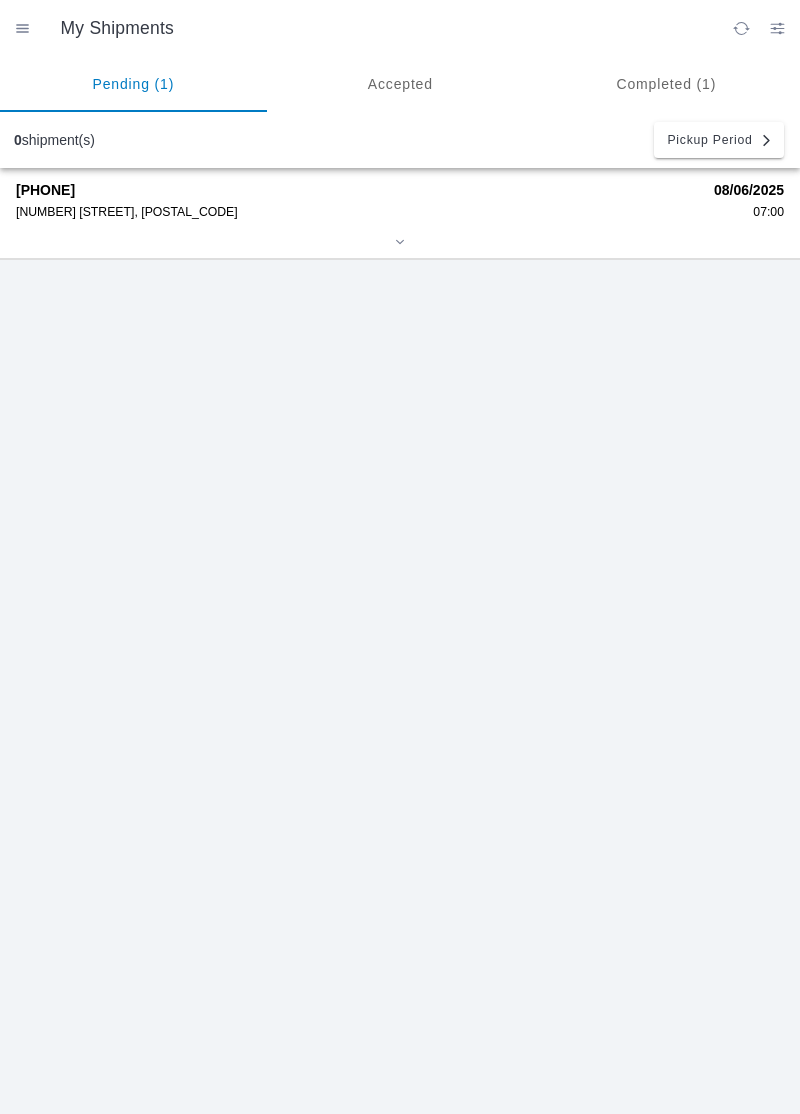 click on "Pending (1)" at bounding box center (133, 84) 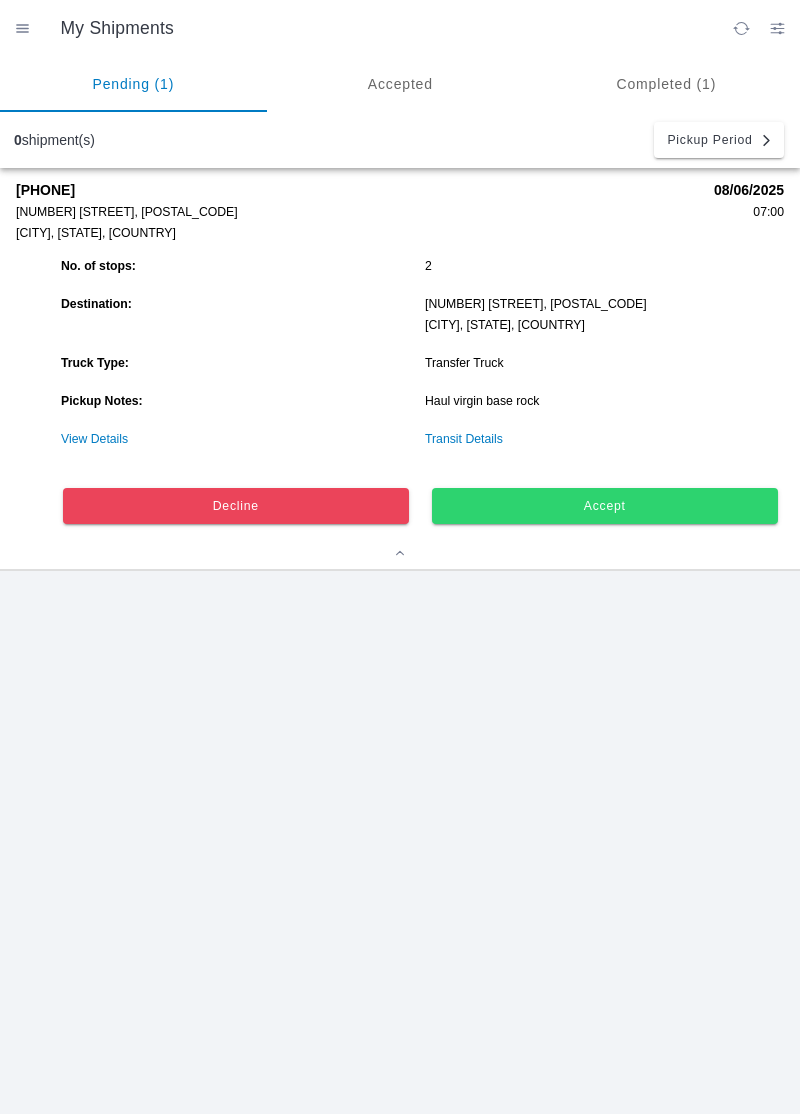 click on "Accept" 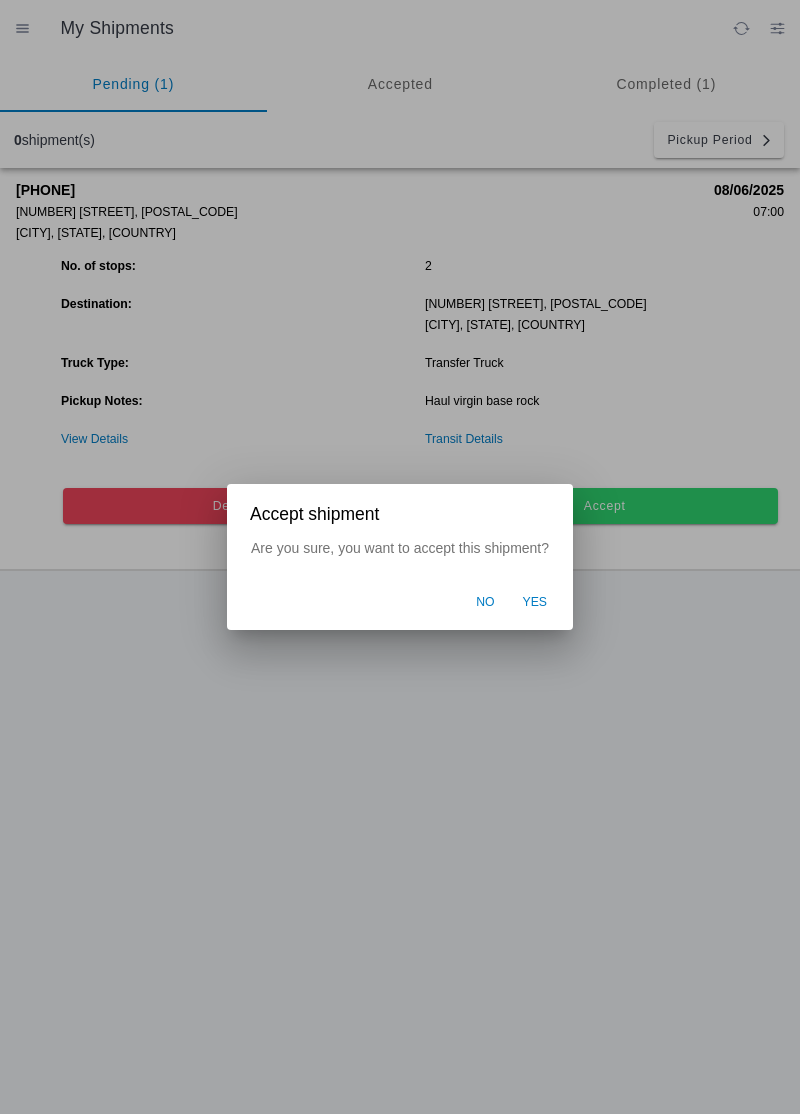 click on "Yes" at bounding box center [535, 603] 